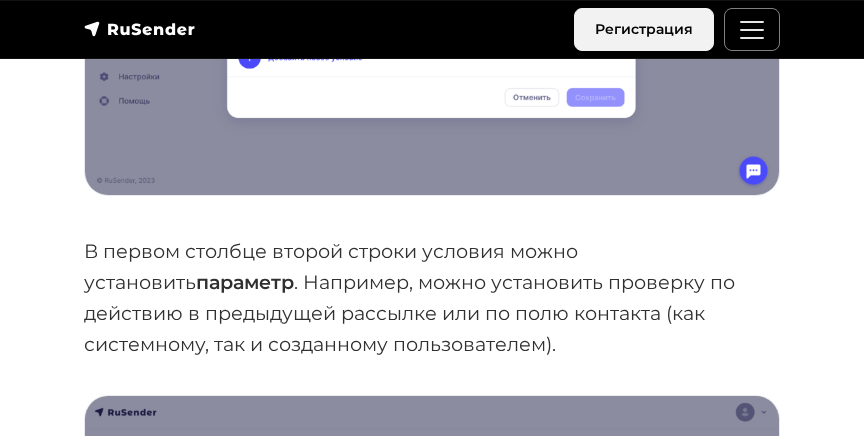 scroll, scrollTop: 2004, scrollLeft: 0, axis: vertical 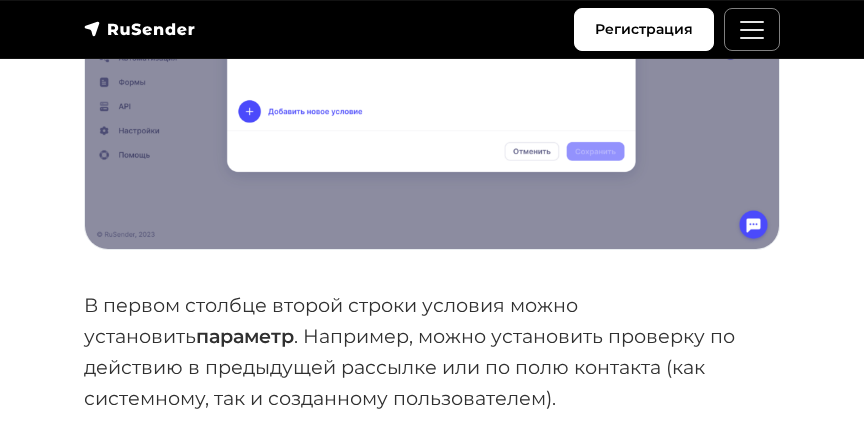 click on "База знаний
Email рассылки
Персонализация и сегментация
Сегментация  – это один из способов сделать email-рассылку. Она позволяет разделить подписчиков на некие группы, обладающие схожими характеристиками, с целью изучения их реакции на тот или иной товар/услугу.
Вместе с этим также улучшаются такие показатели как релевантность, уменьшается количество отписок, увеличивается  лидов ." at bounding box center [432, 4763] 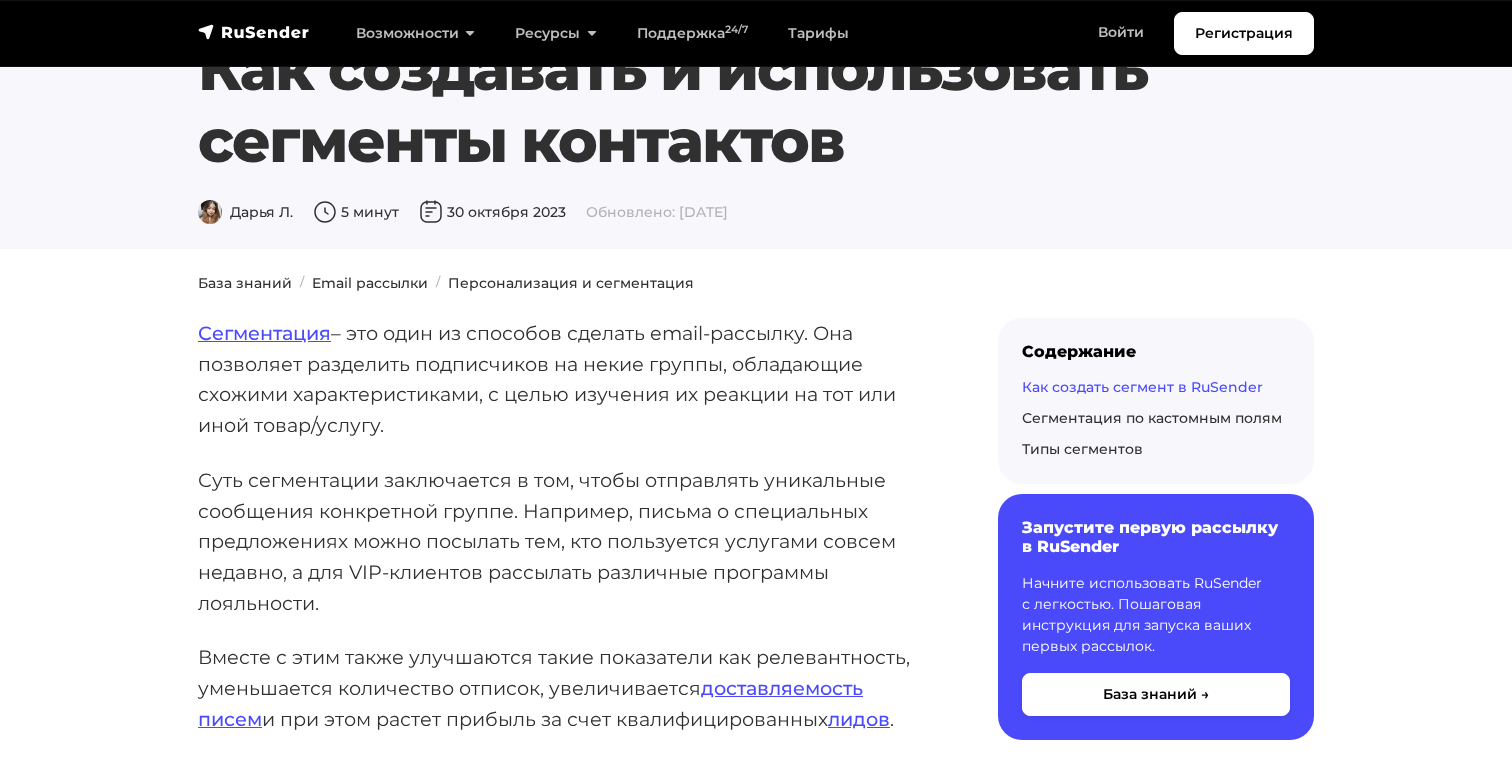 scroll, scrollTop: 0, scrollLeft: 0, axis: both 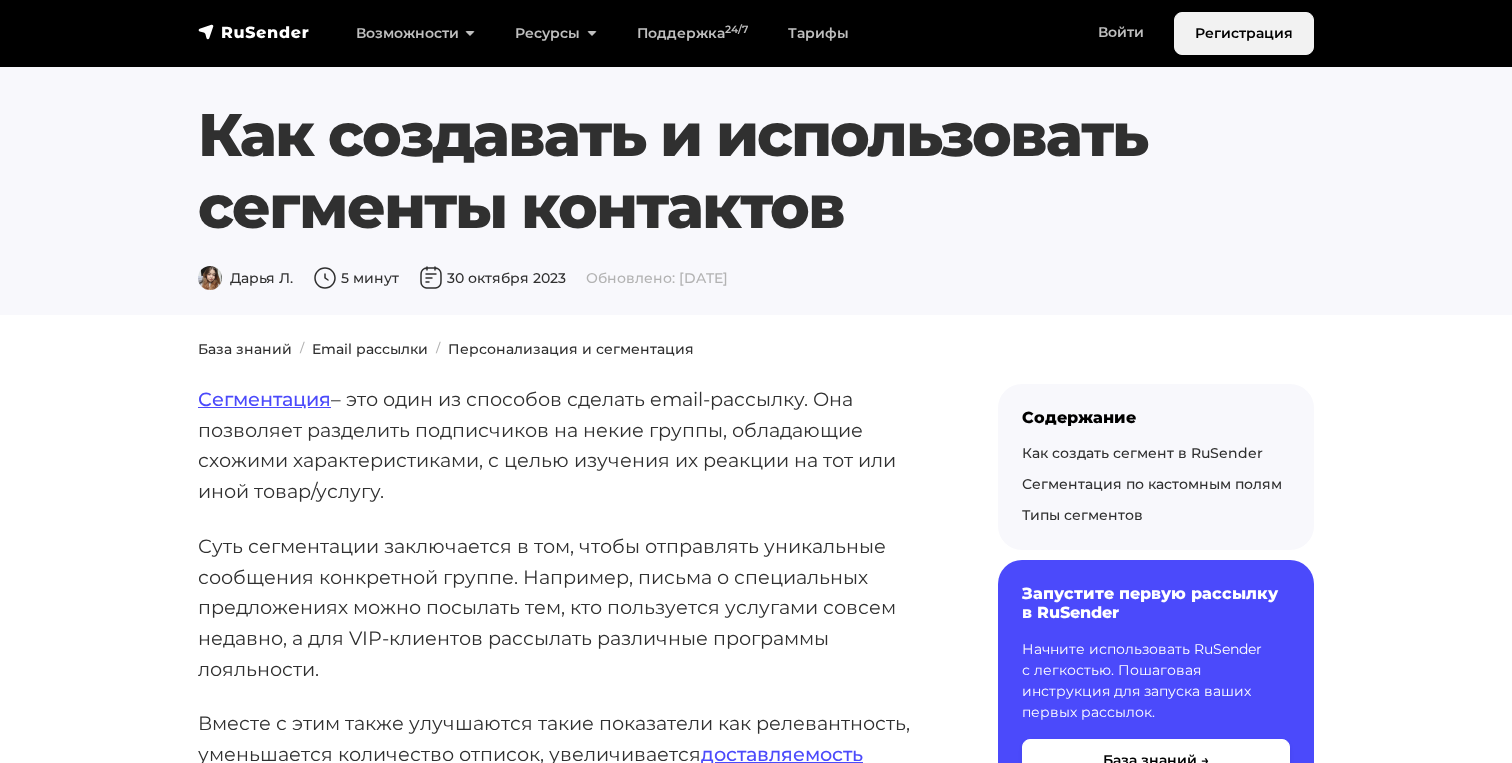 click on "Регистрация" at bounding box center [1244, 33] 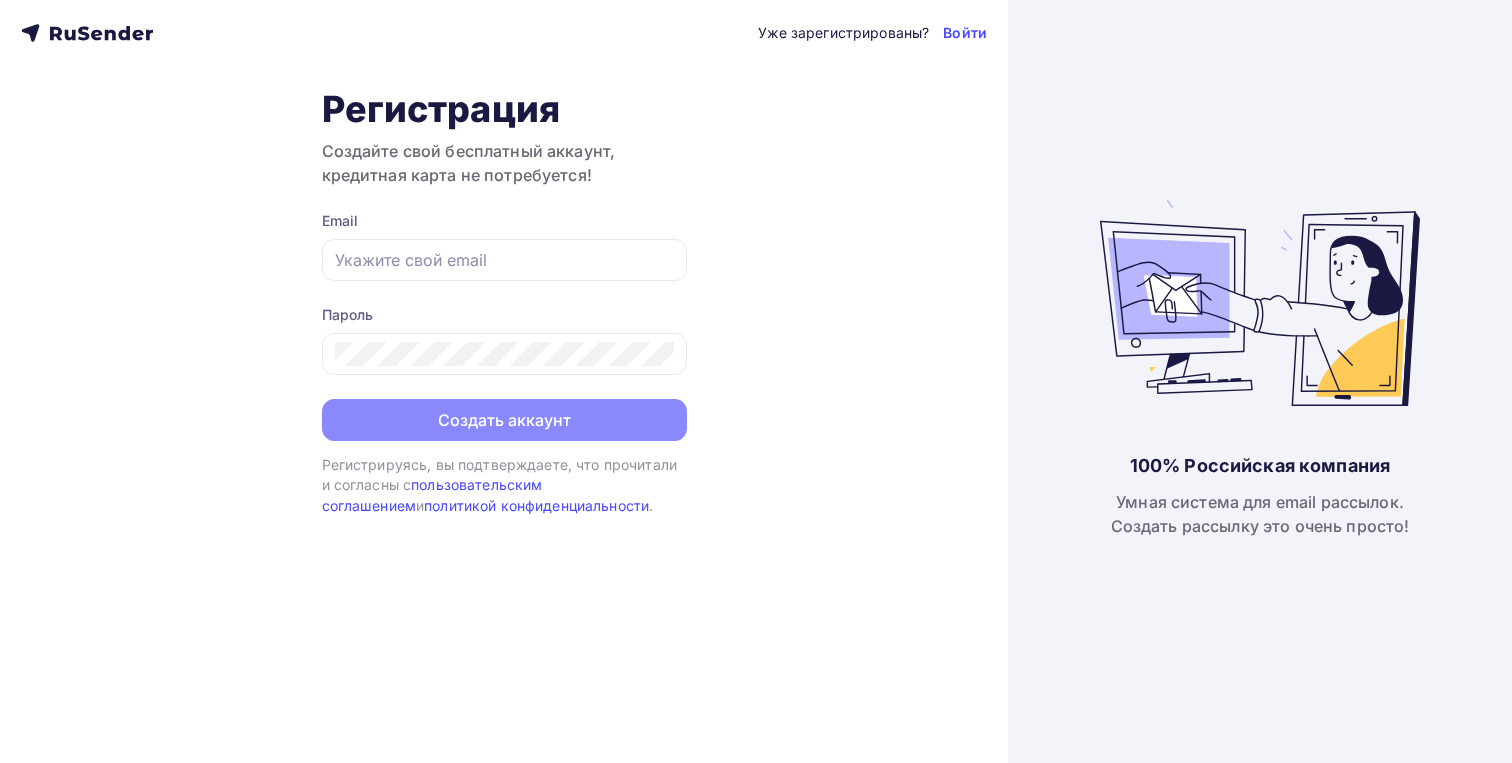 scroll, scrollTop: 0, scrollLeft: 0, axis: both 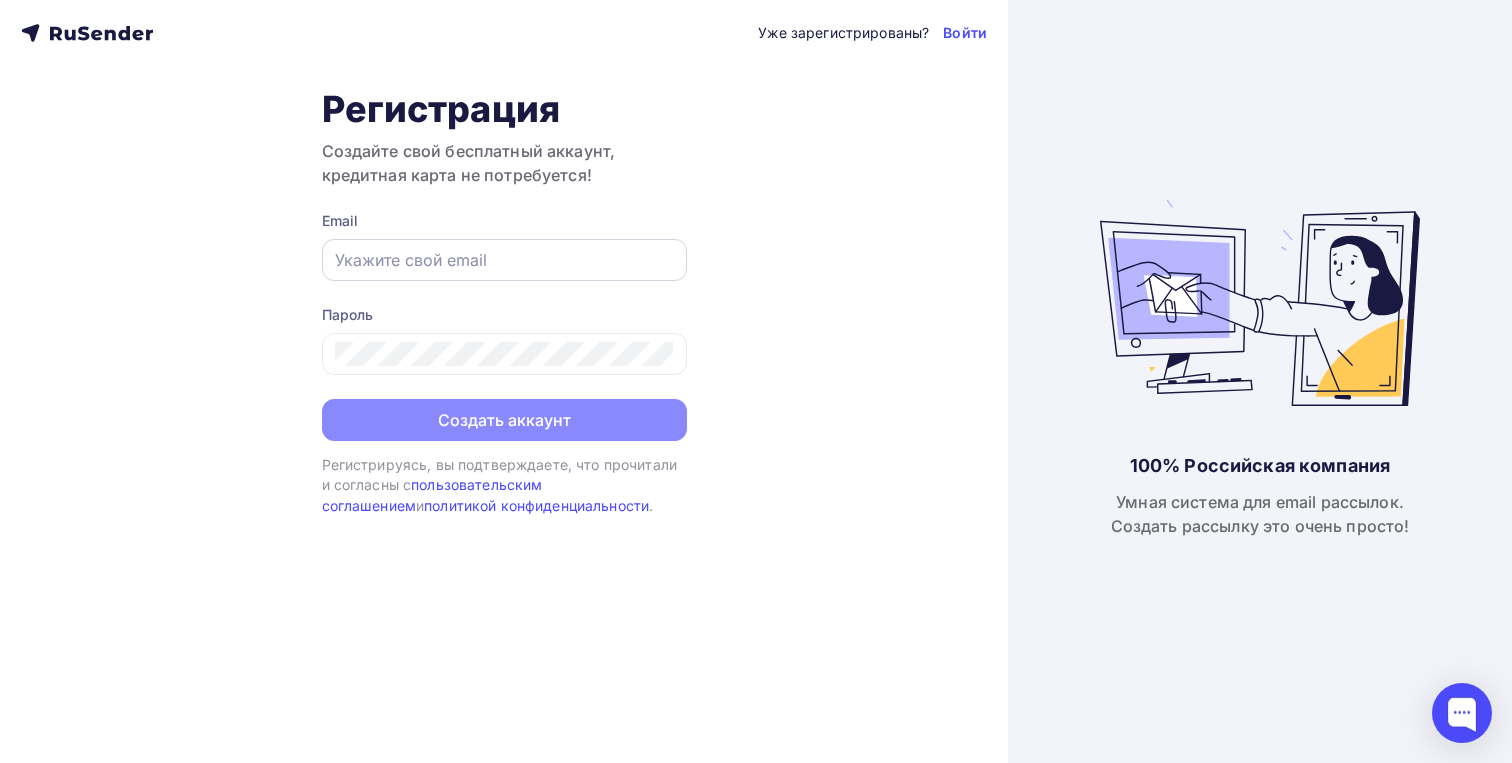 click at bounding box center (504, 260) 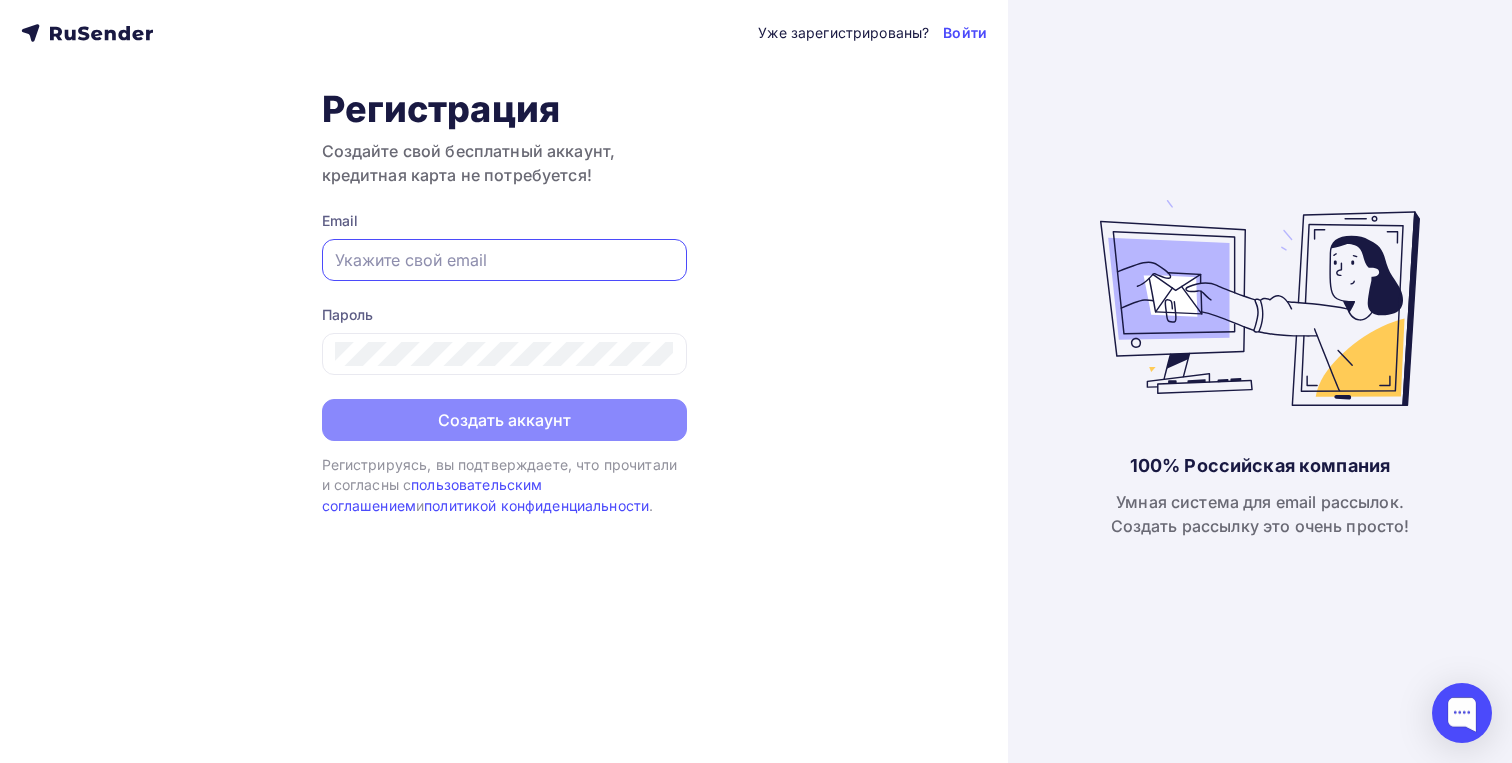 paste on "[EMAIL]" 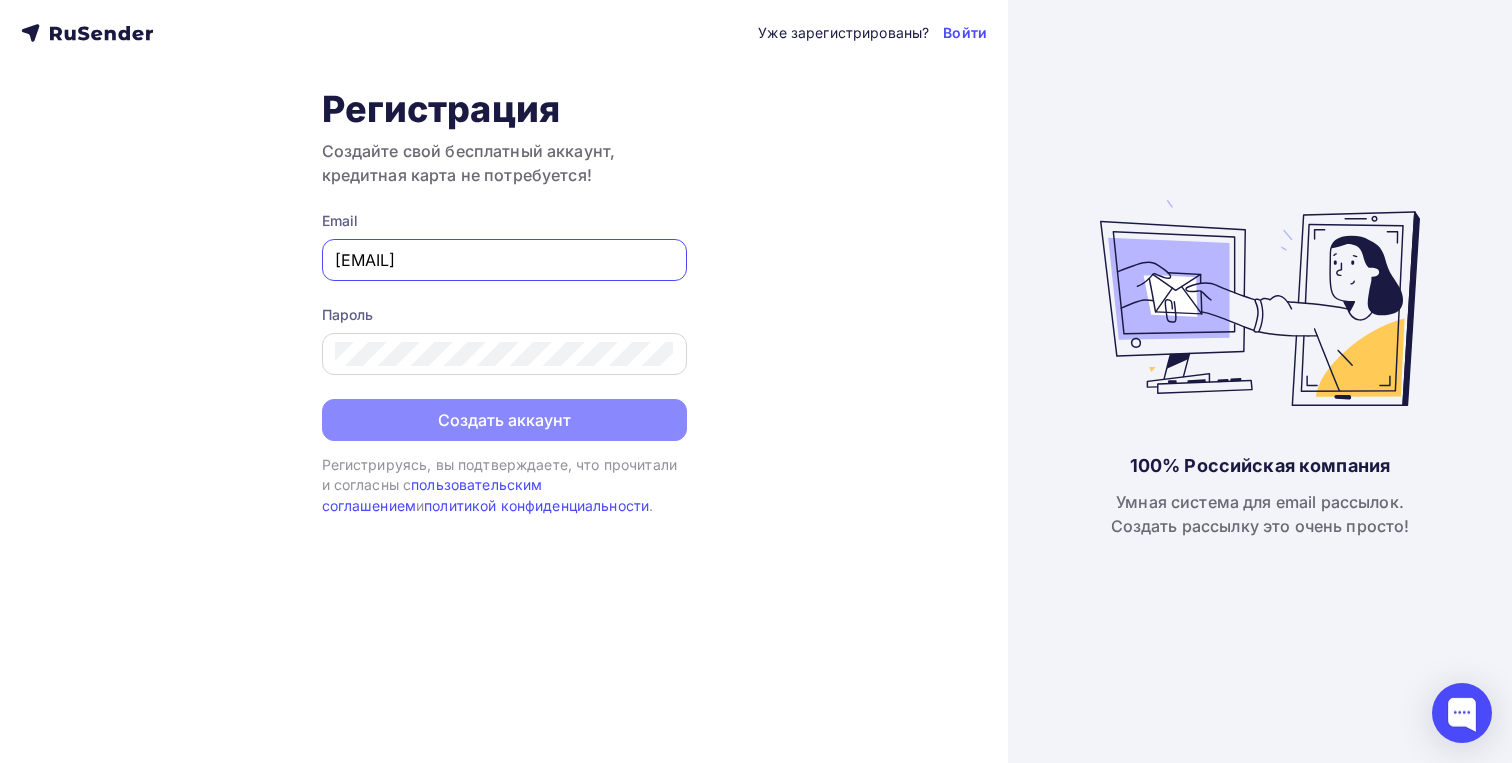 type on "[EMAIL]" 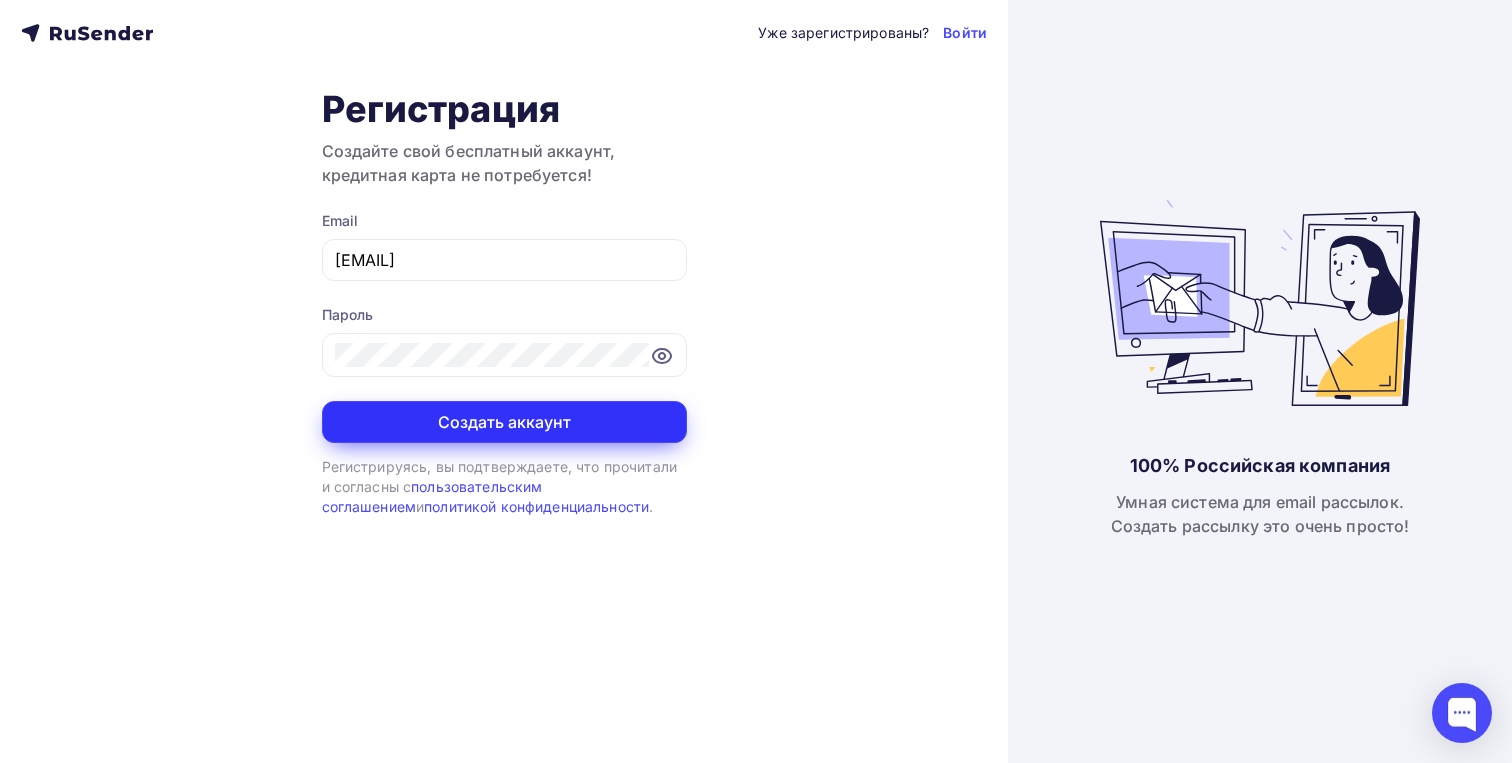 click on "Создать аккаунт" at bounding box center (504, 422) 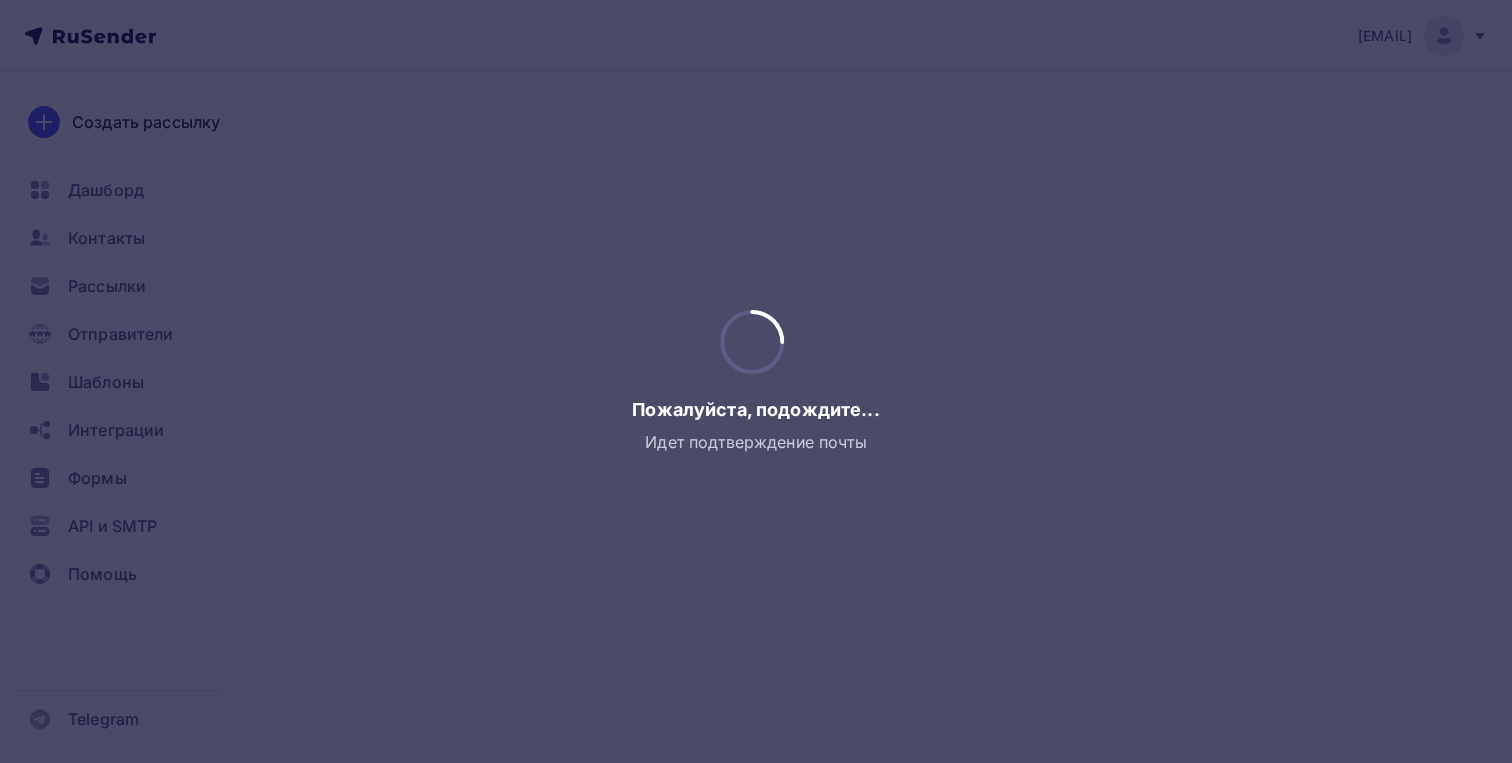 scroll, scrollTop: 0, scrollLeft: 0, axis: both 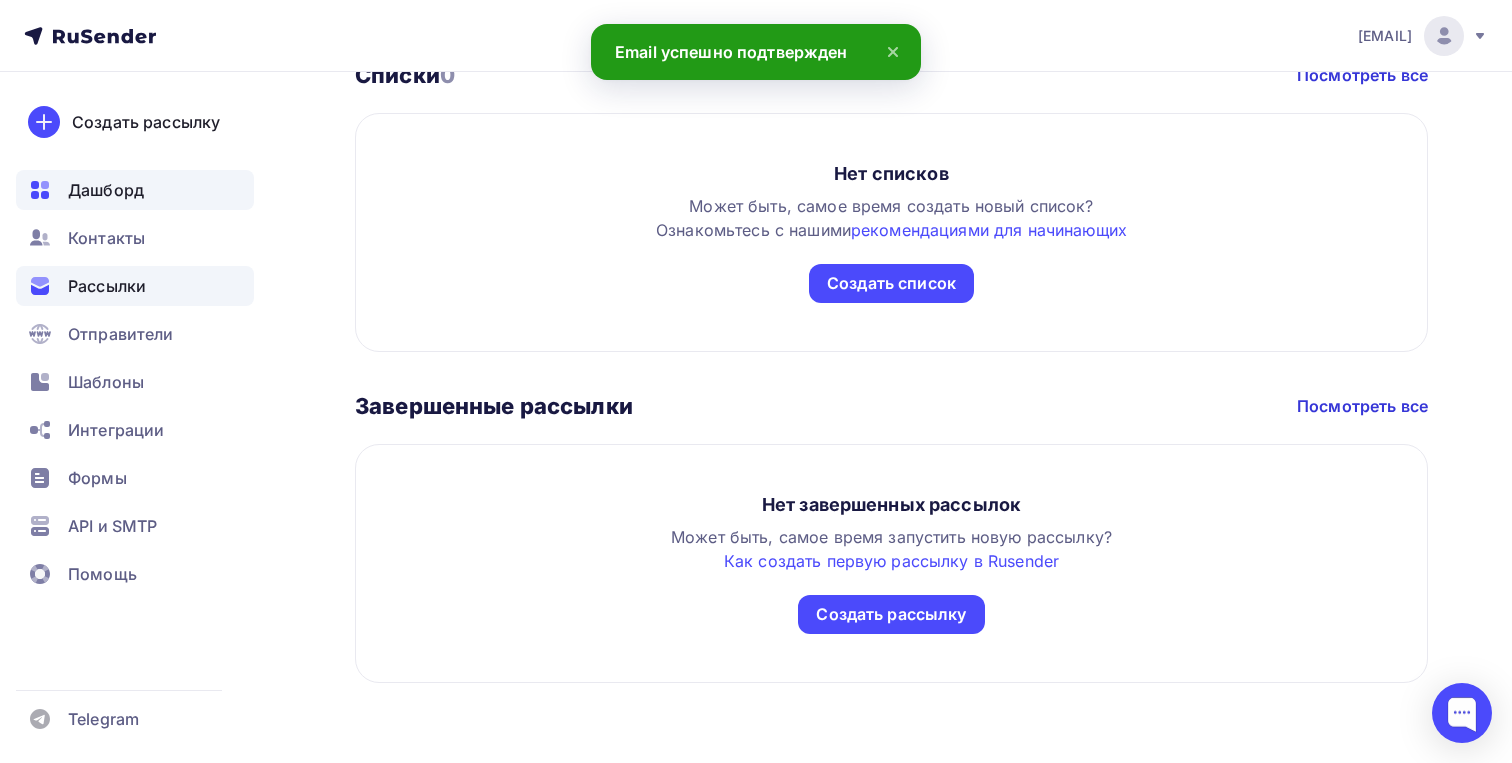 click on "Рассылки" at bounding box center (107, 286) 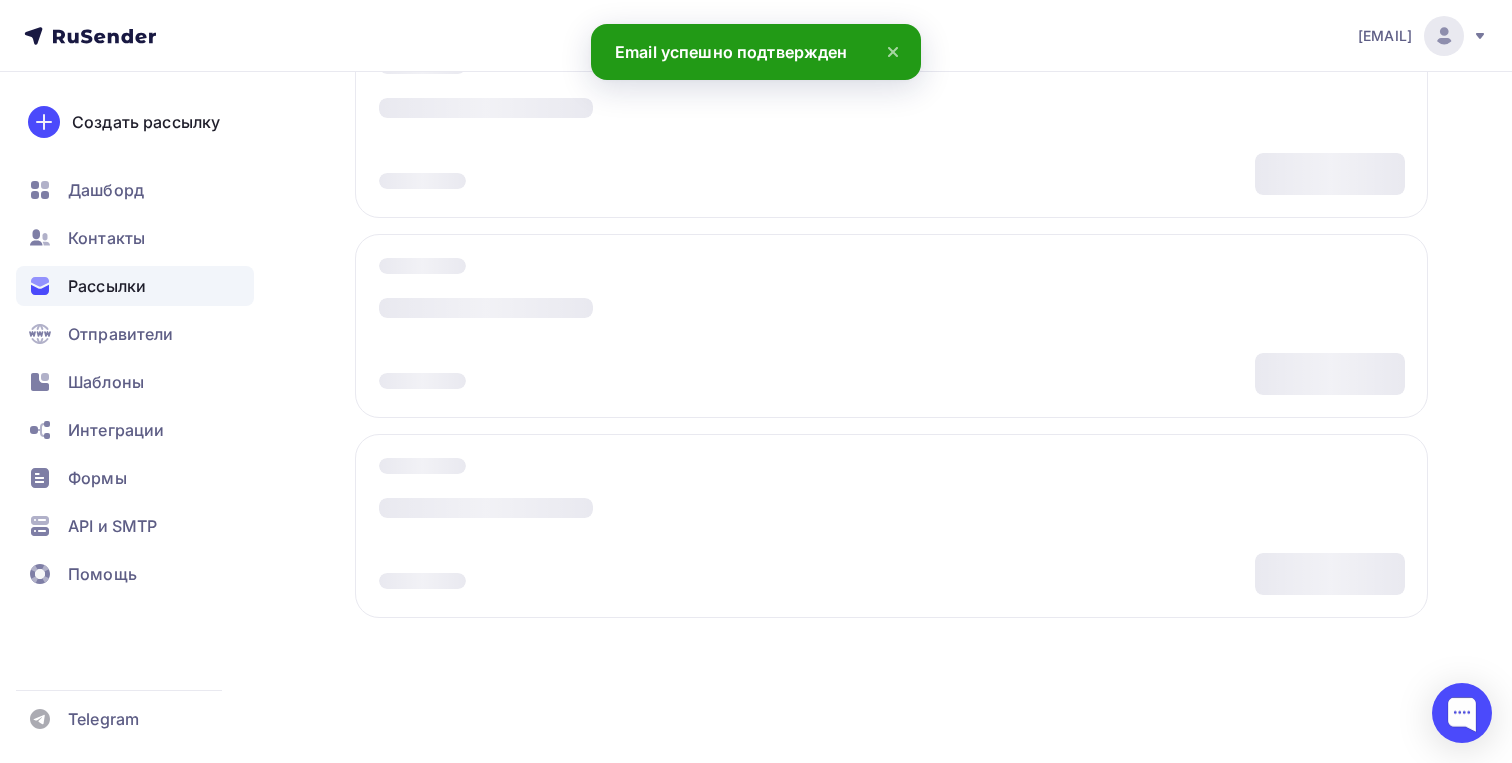 scroll, scrollTop: 0, scrollLeft: 0, axis: both 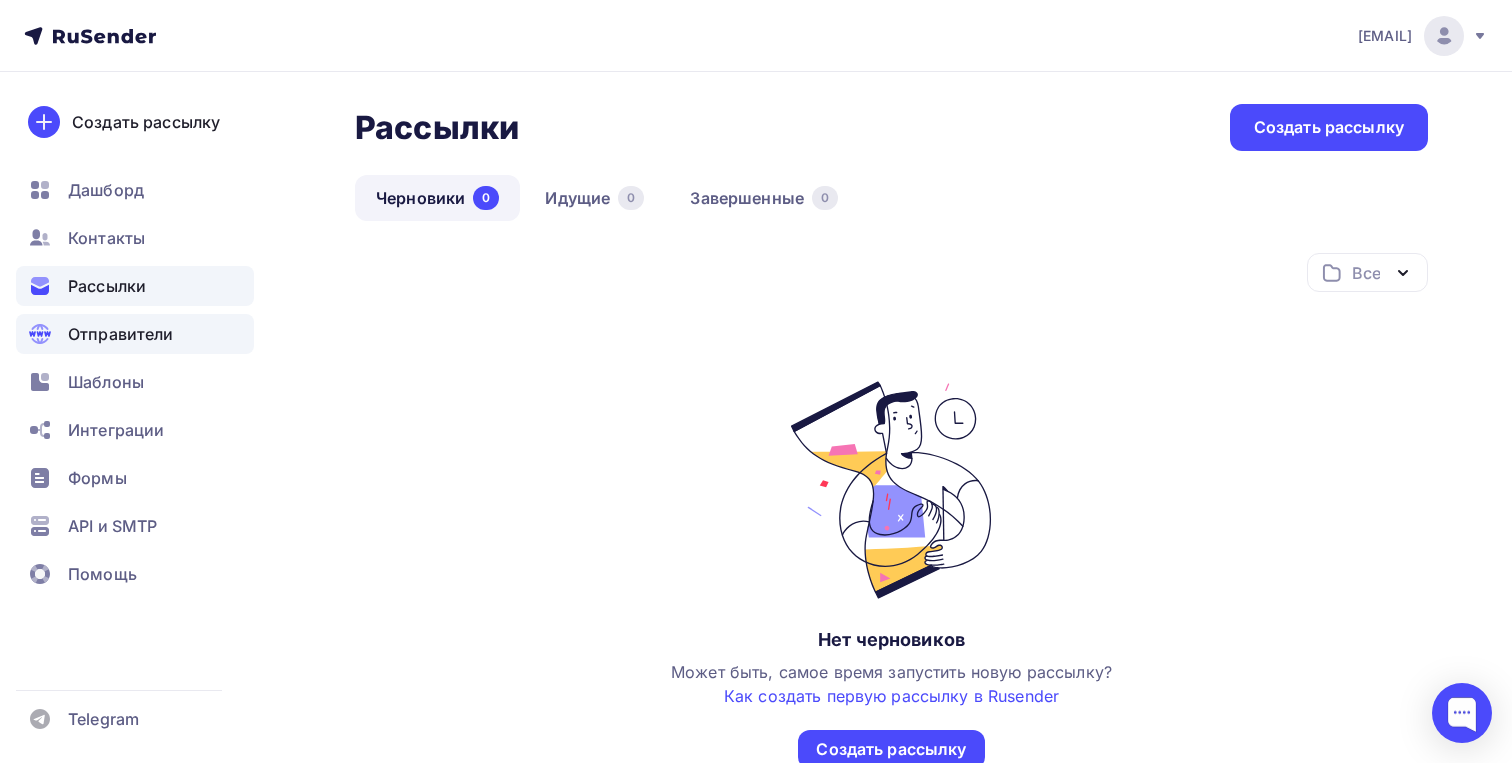 click on "Отправители" at bounding box center (121, 334) 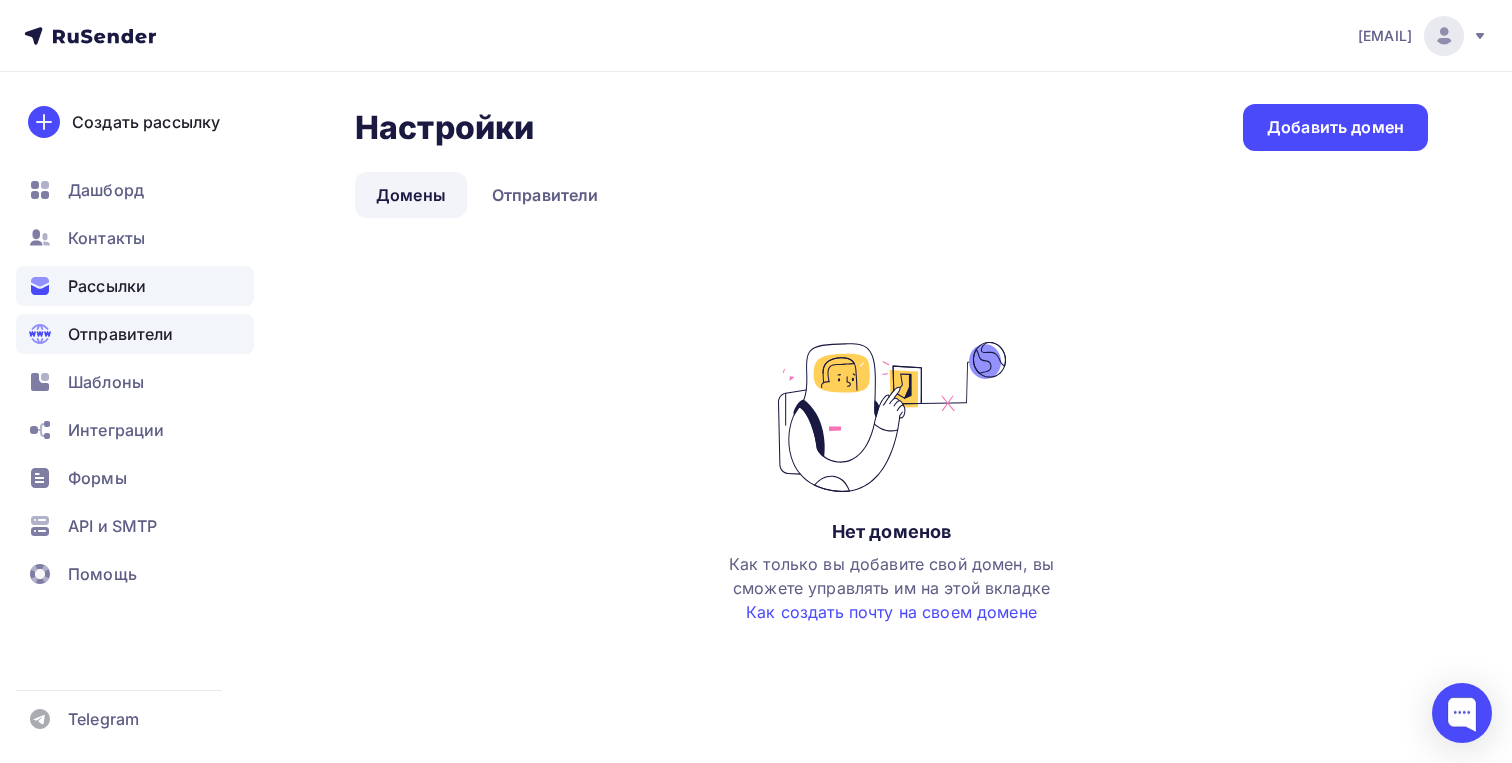 click on "Рассылки" at bounding box center (135, 286) 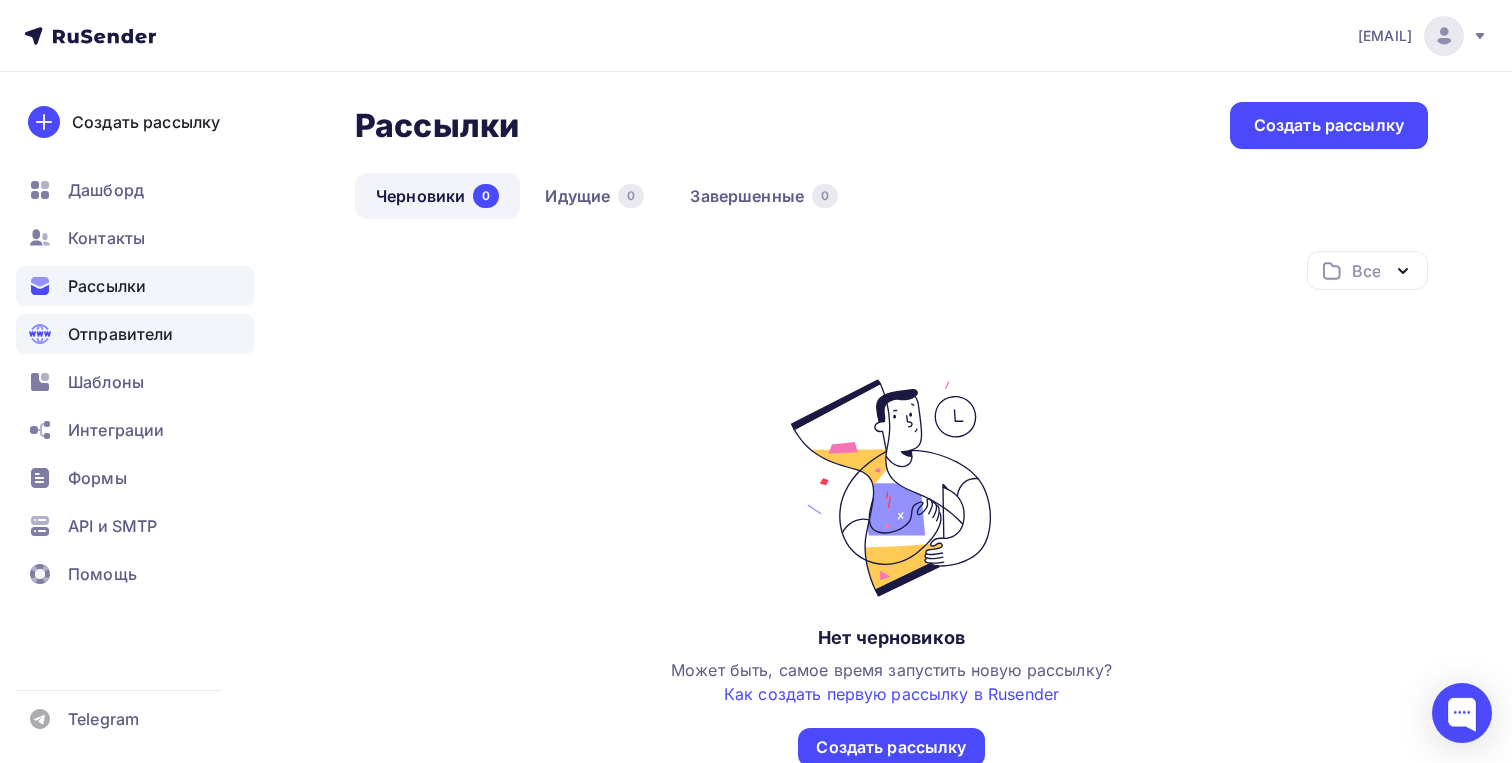 scroll, scrollTop: 4, scrollLeft: 0, axis: vertical 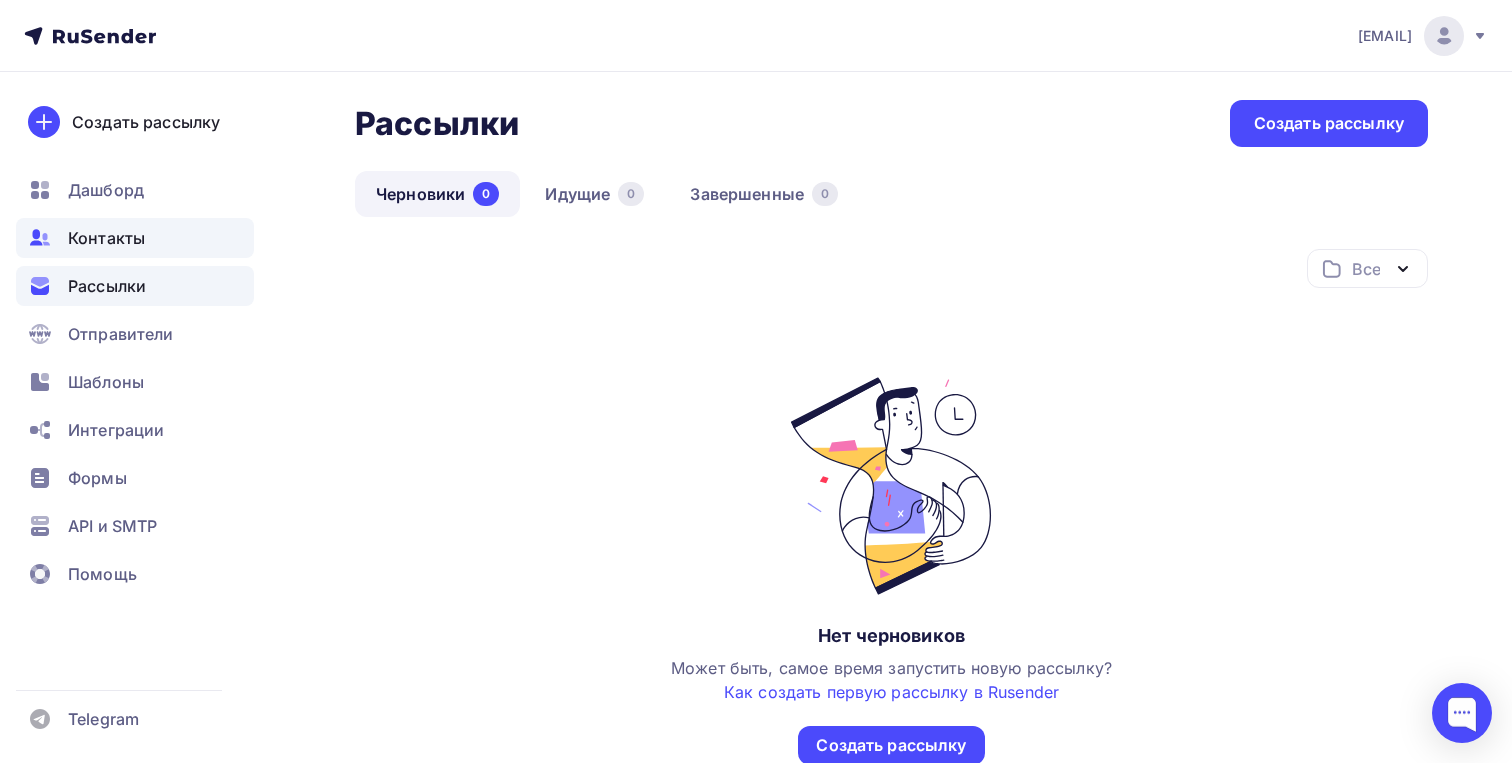 click on "Контакты" at bounding box center [106, 238] 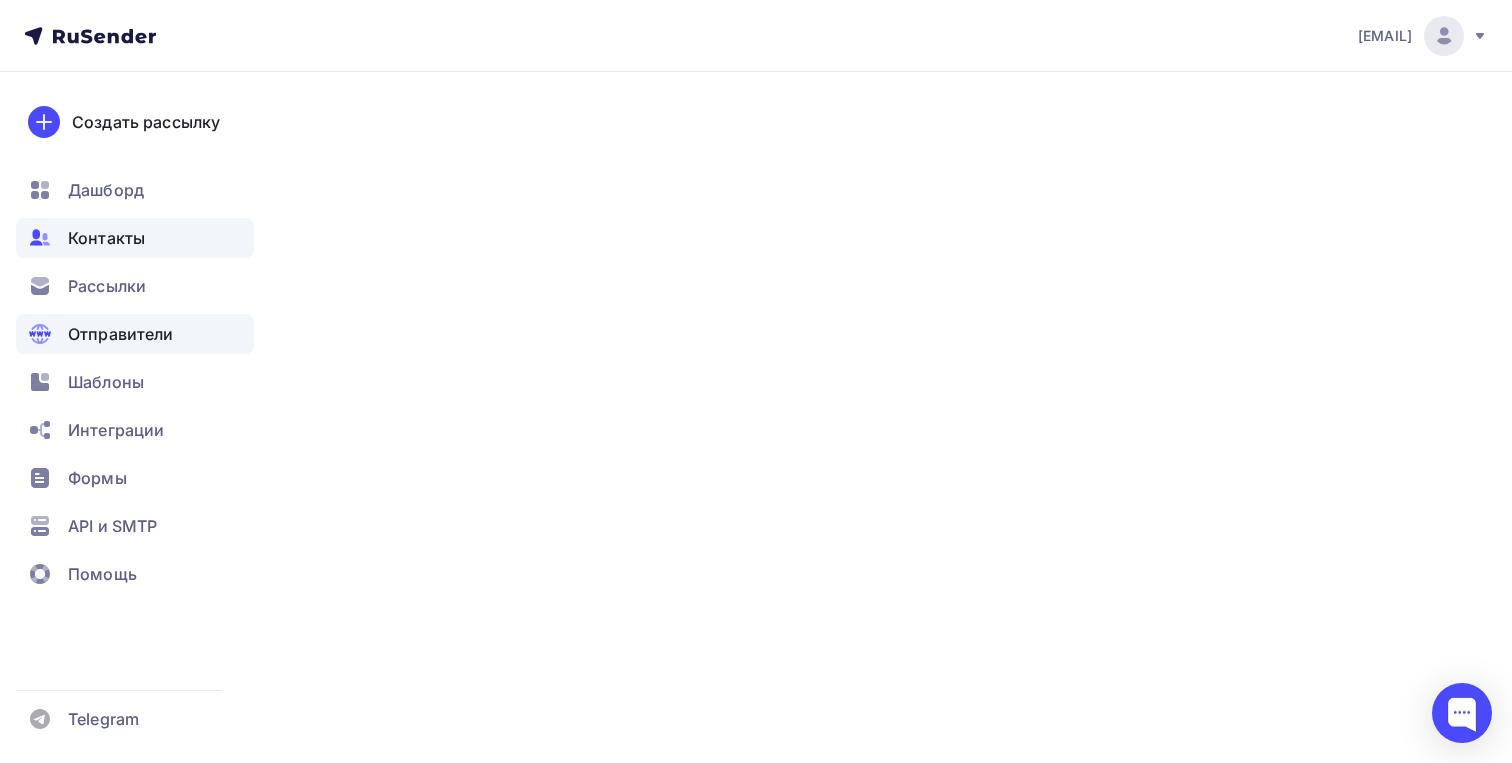 scroll, scrollTop: 0, scrollLeft: 0, axis: both 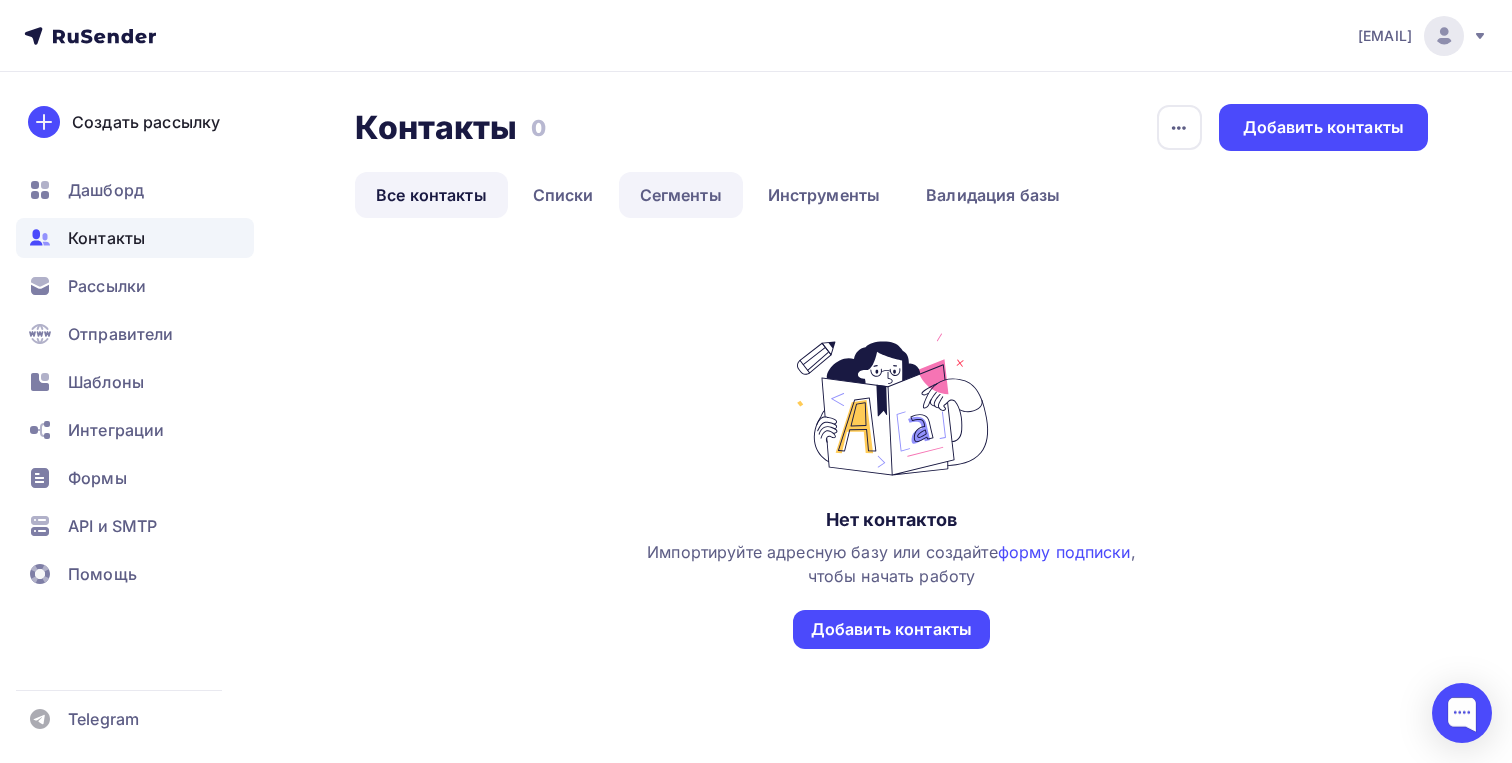 click on "Сегменты" at bounding box center (681, 195) 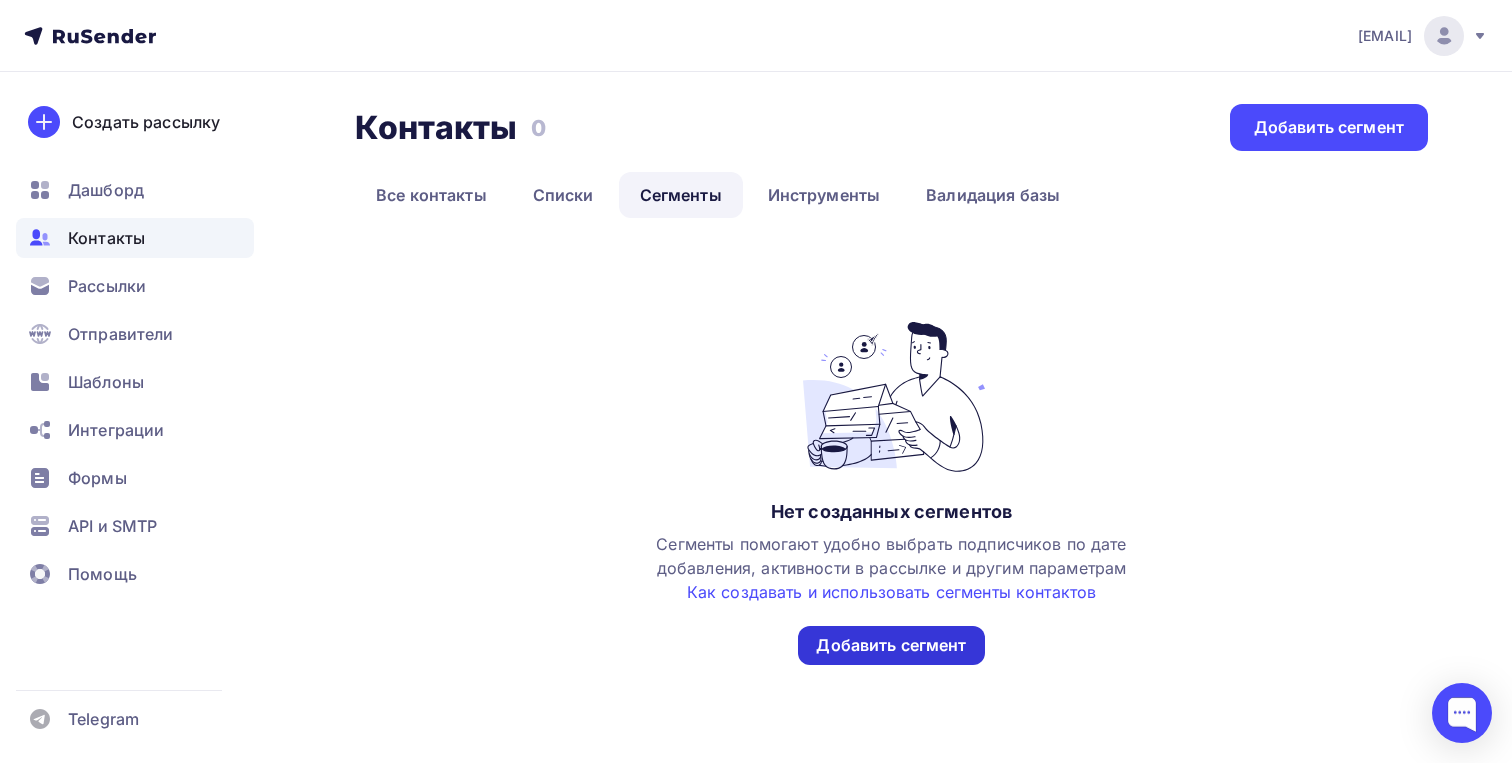 click on "Добавить сегмент" at bounding box center [891, 645] 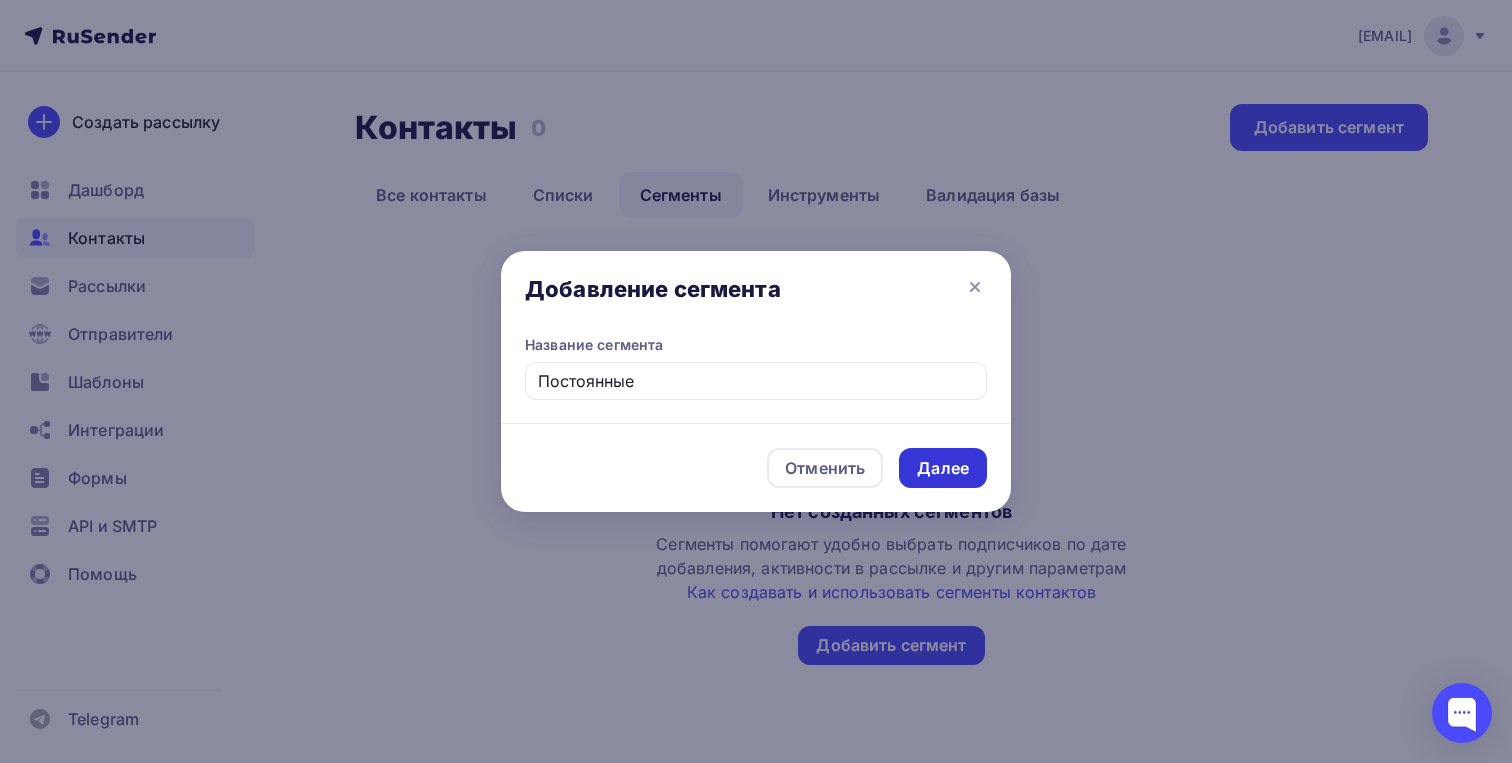 type on "Постоянные" 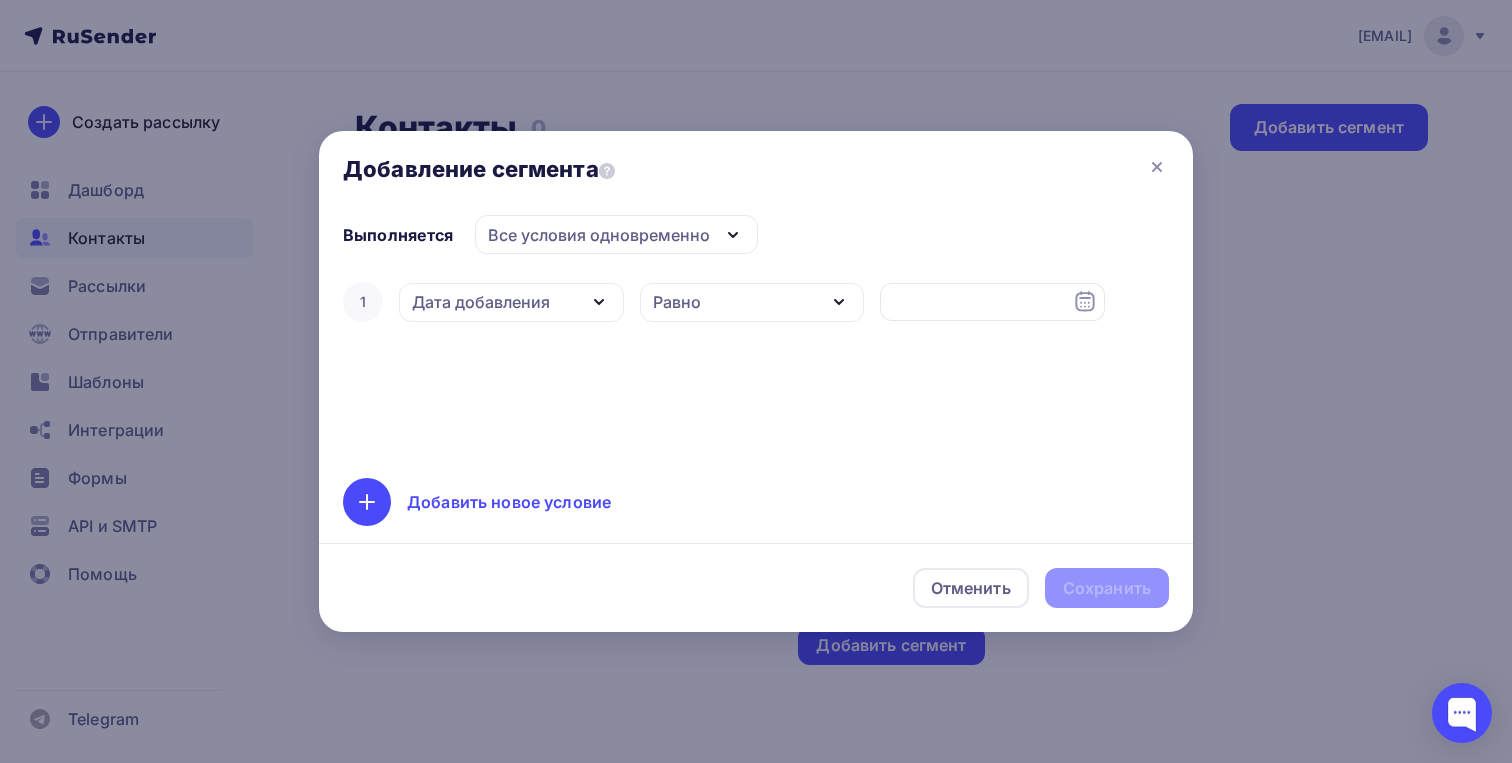 click on "Дата добавления" at bounding box center [511, 302] 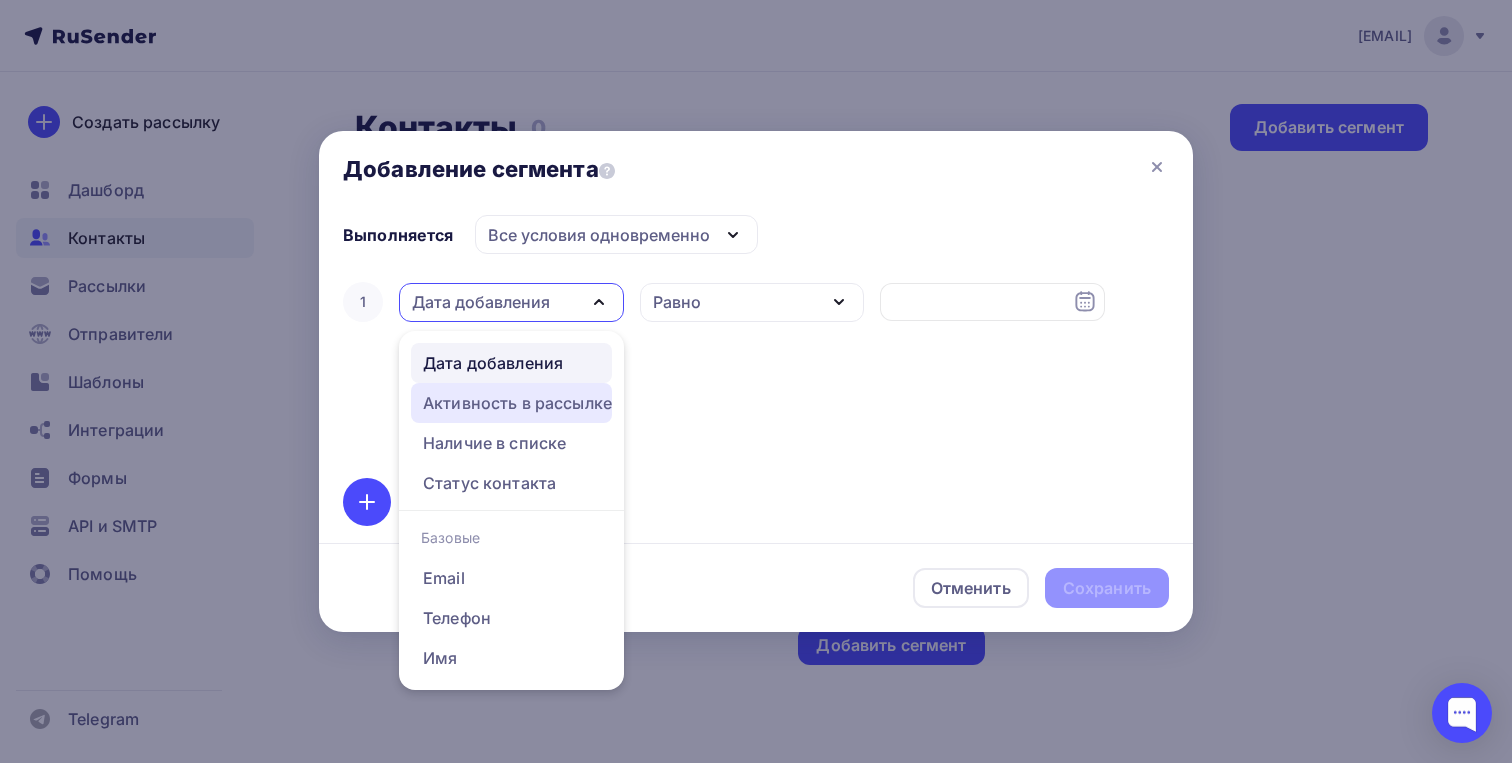 drag, startPoint x: 576, startPoint y: 413, endPoint x: 609, endPoint y: 397, distance: 36.67424 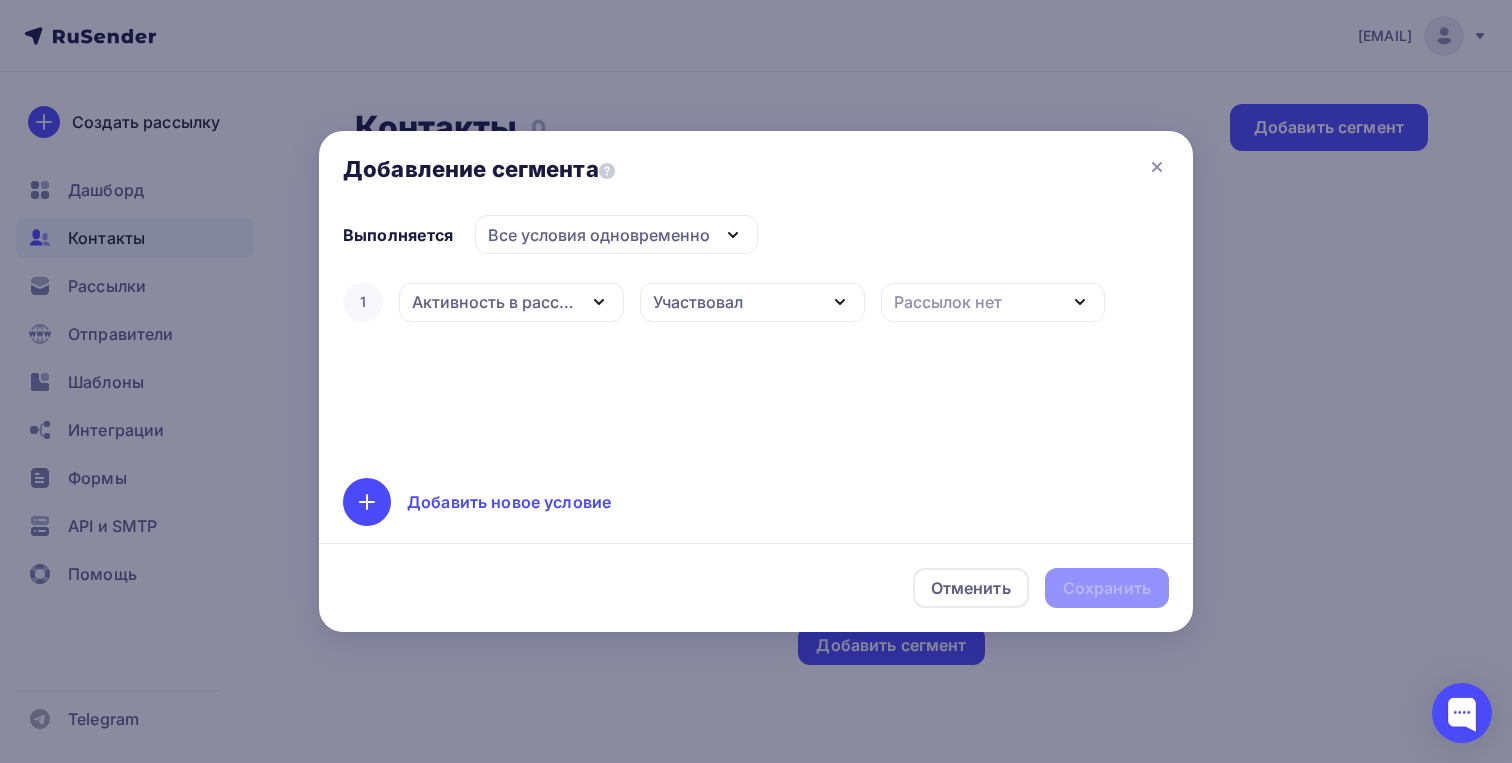 click on "Участвовал" at bounding box center (752, 302) 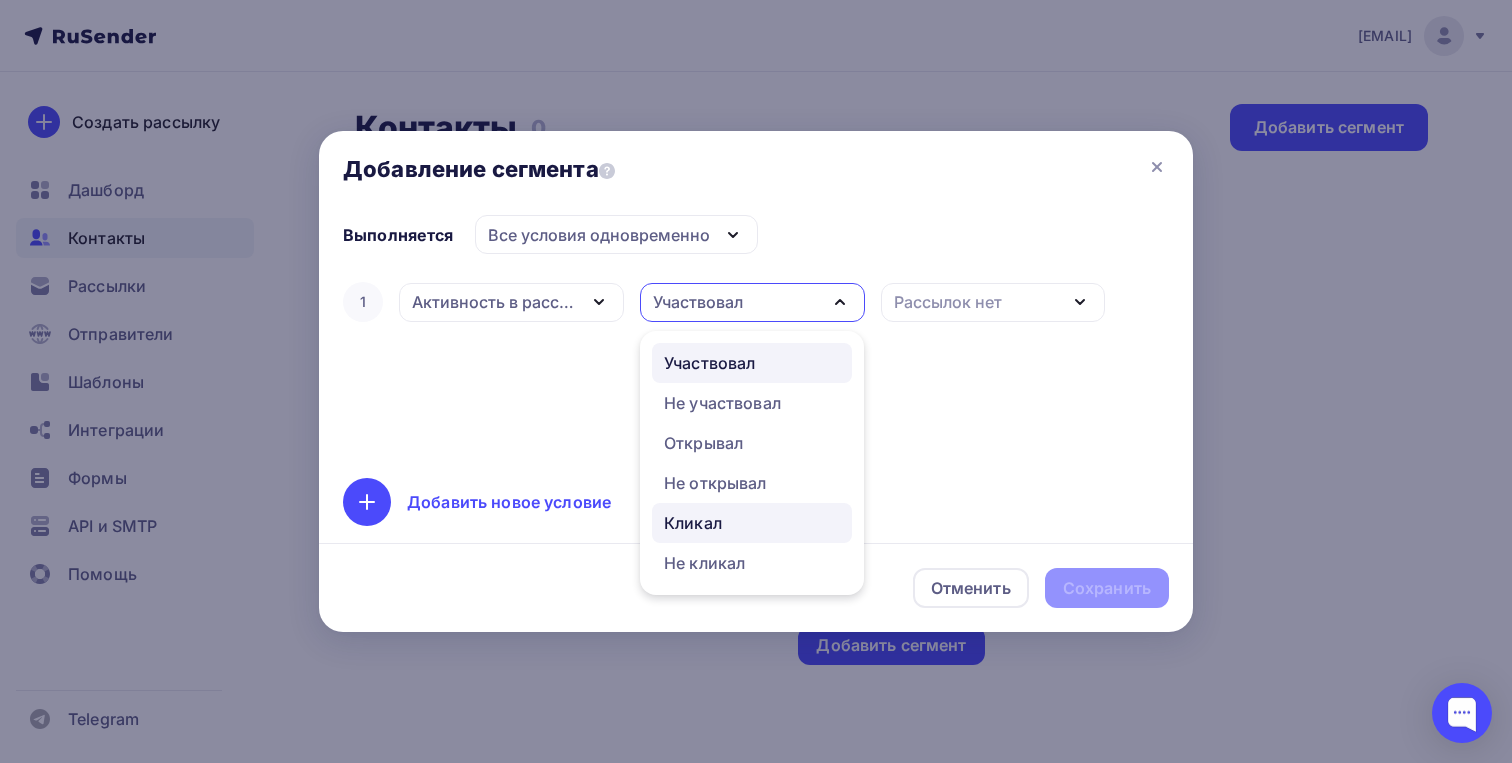 click on "Кликал" at bounding box center [752, 523] 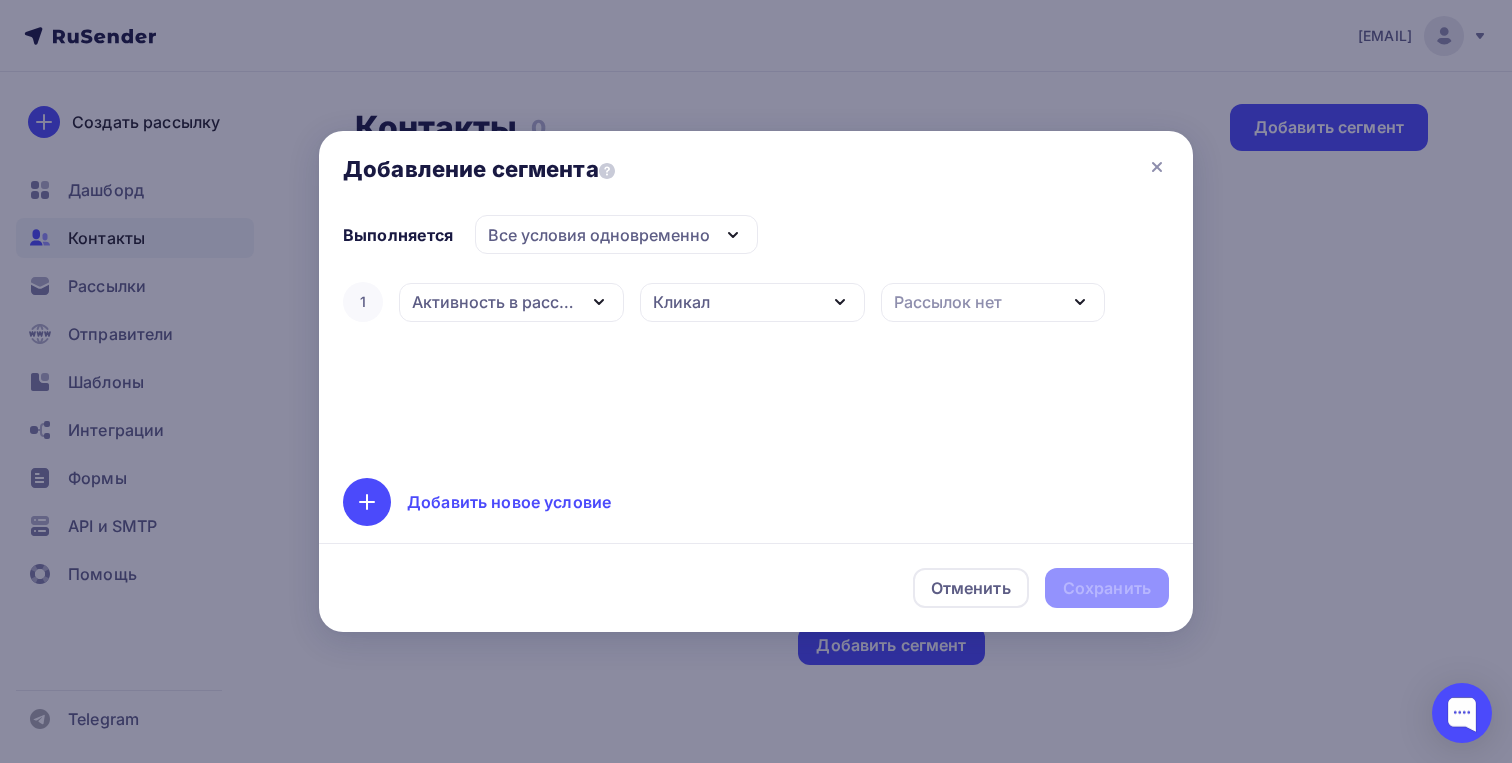 click on "Рассылок нет" at bounding box center (948, 302) 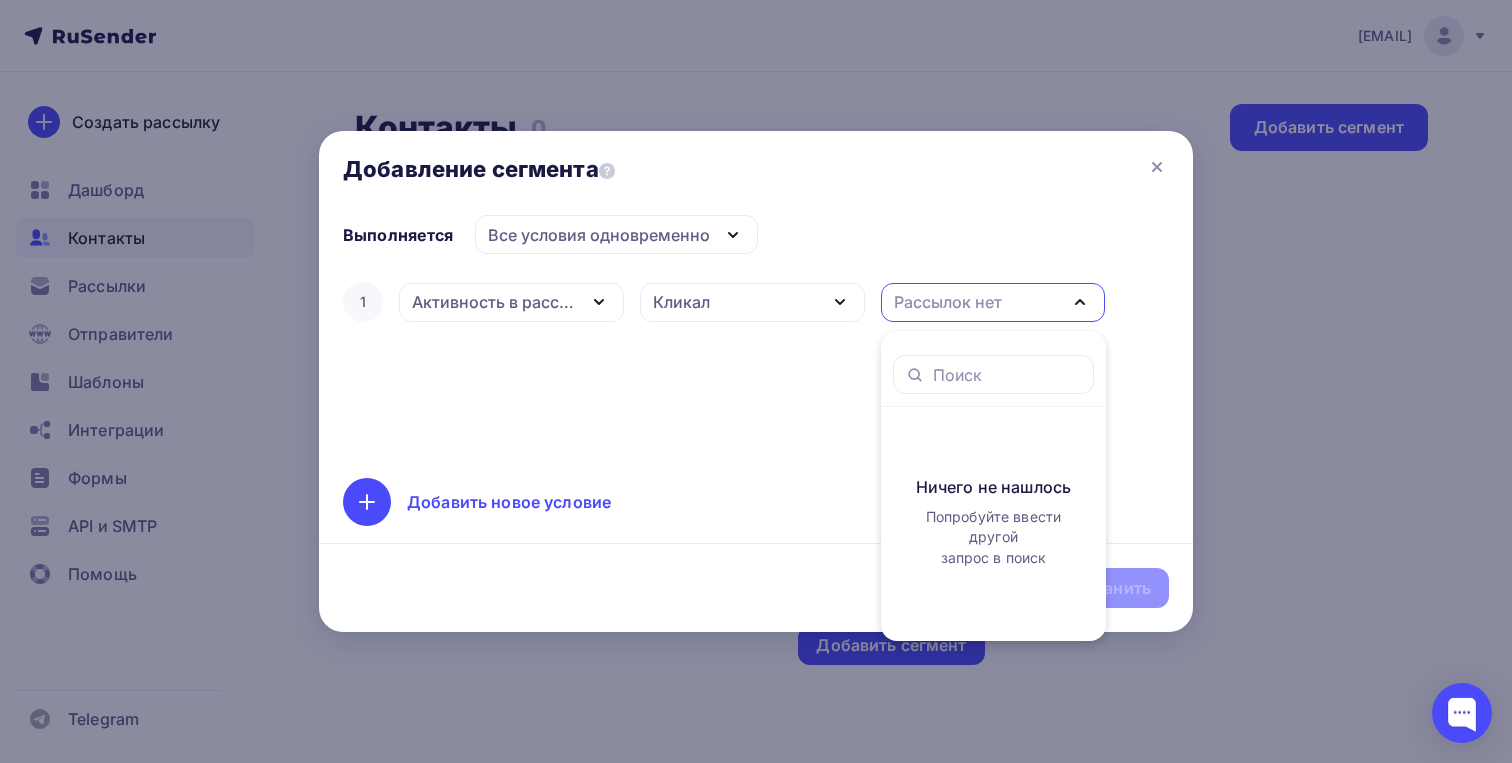drag, startPoint x: 1008, startPoint y: 297, endPoint x: 639, endPoint y: 478, distance: 411.00122 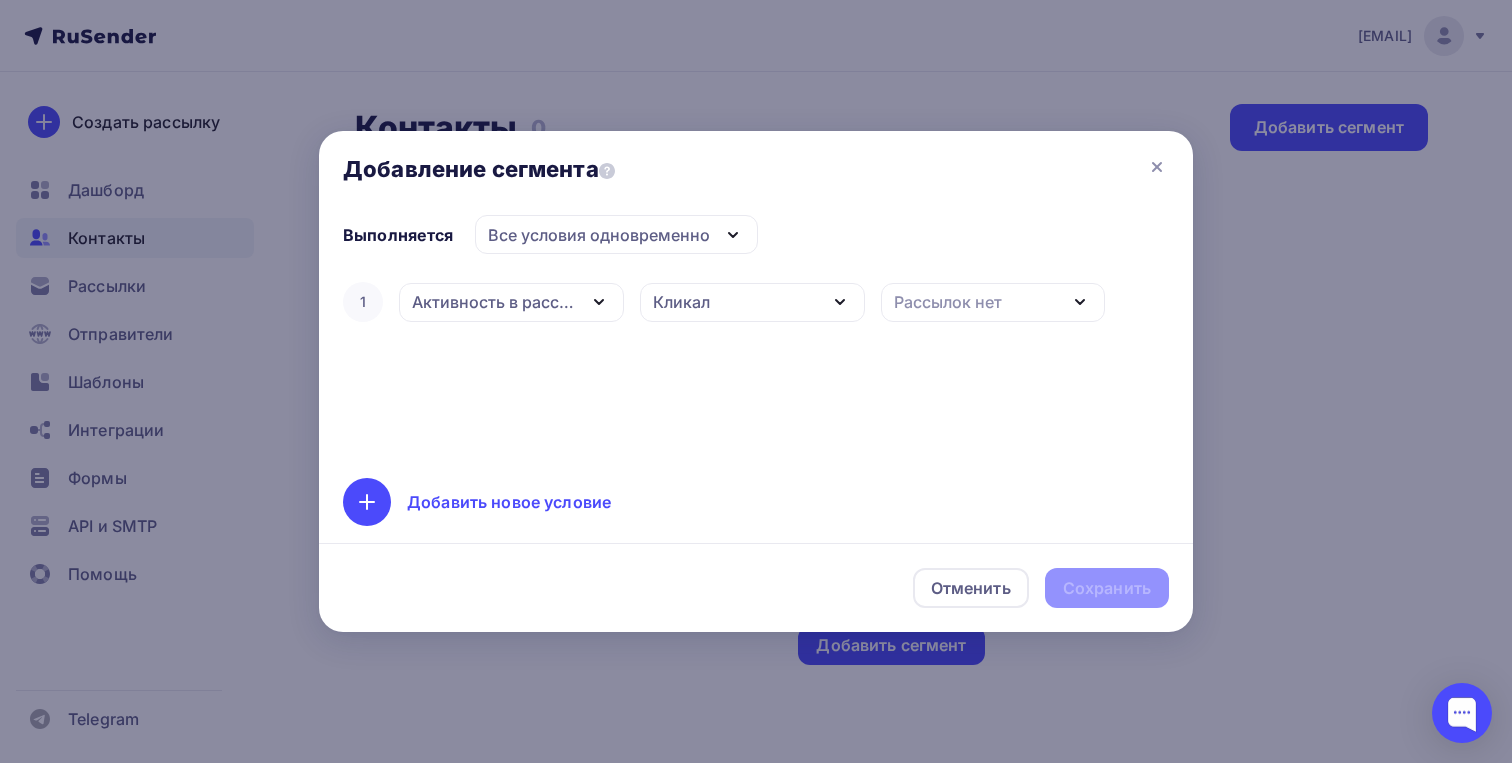 click on "Добавить новое условие" at bounding box center (509, 502) 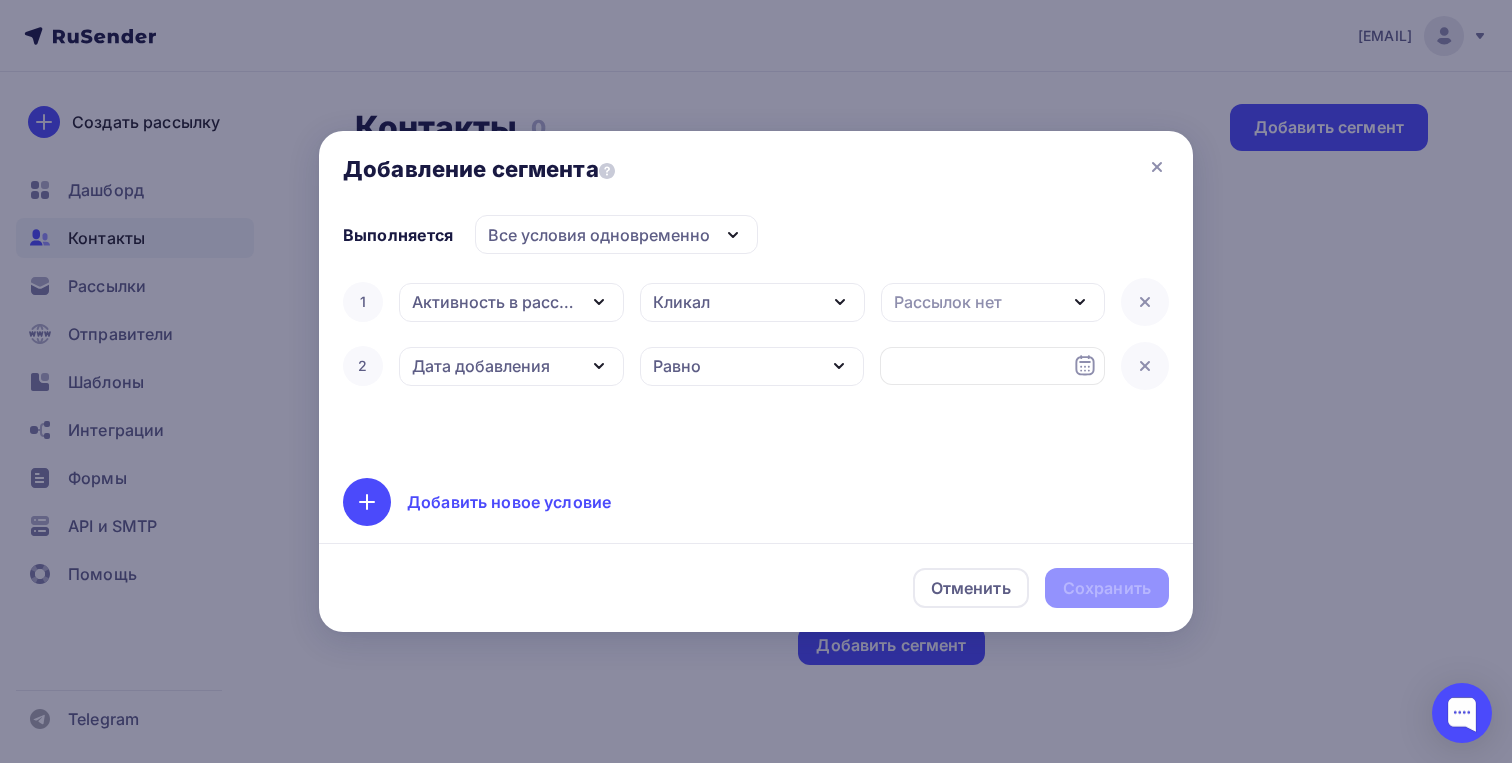 click on "Дата добавления" at bounding box center (511, 366) 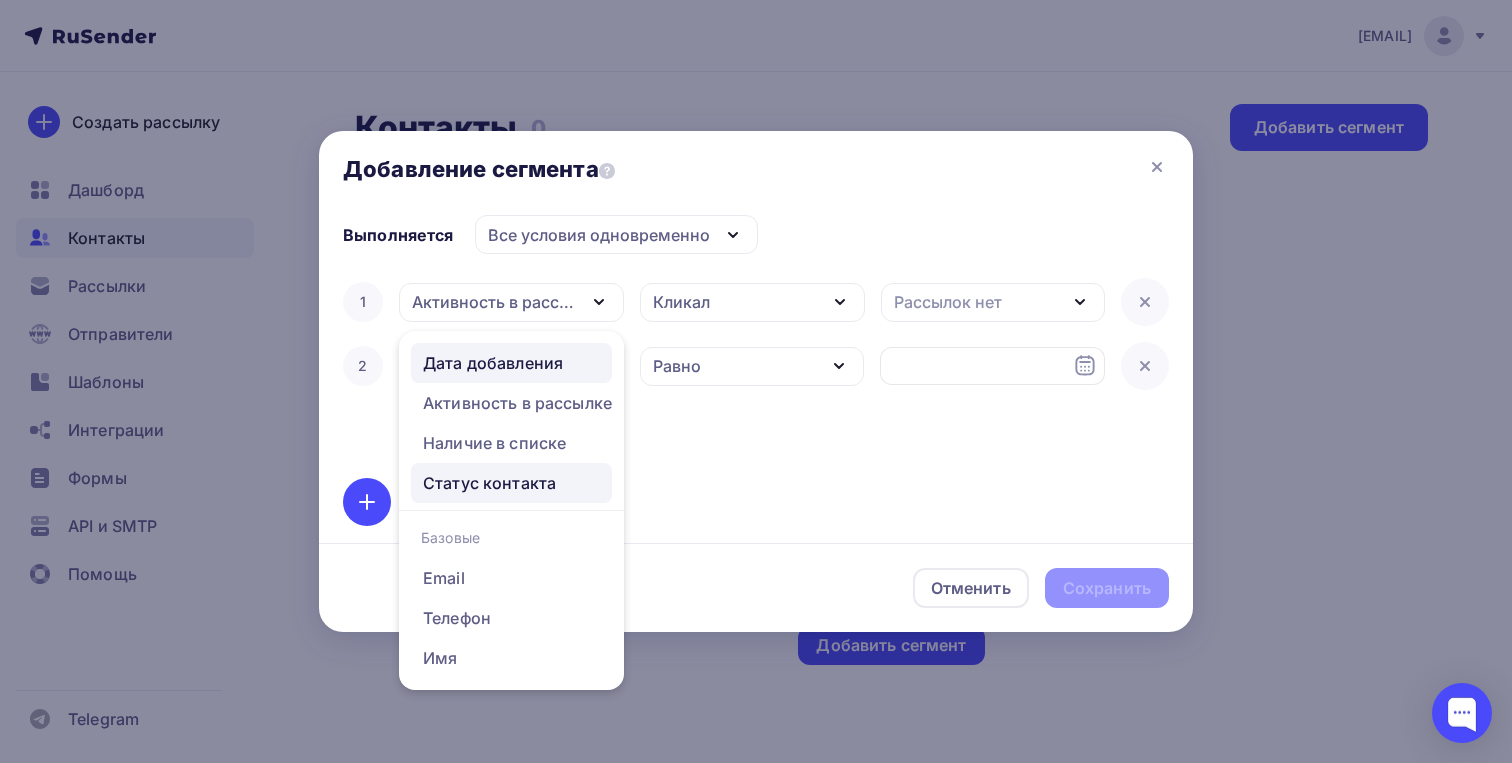 click on "Статус контакта" at bounding box center (489, 483) 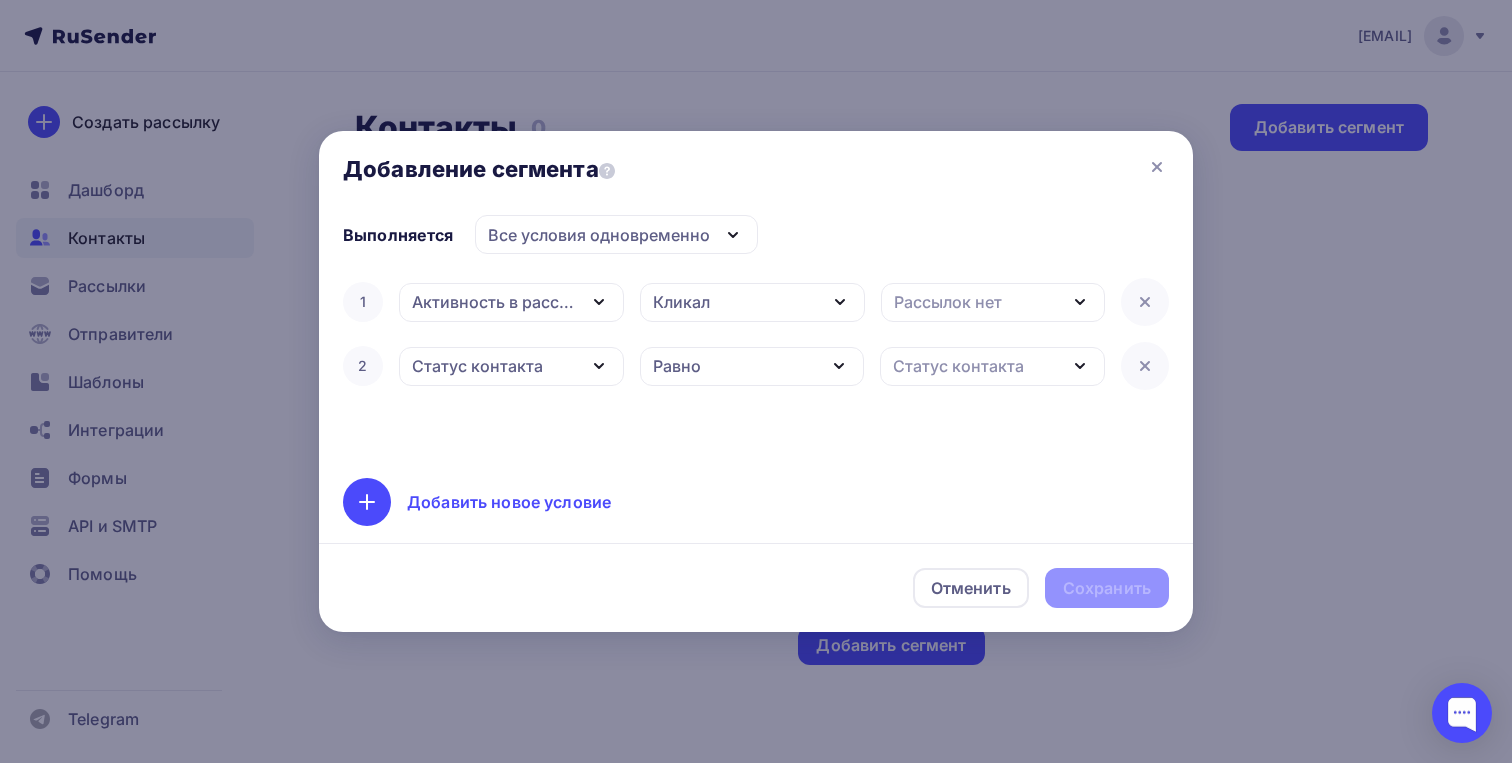 click on "Равно" at bounding box center (752, 366) 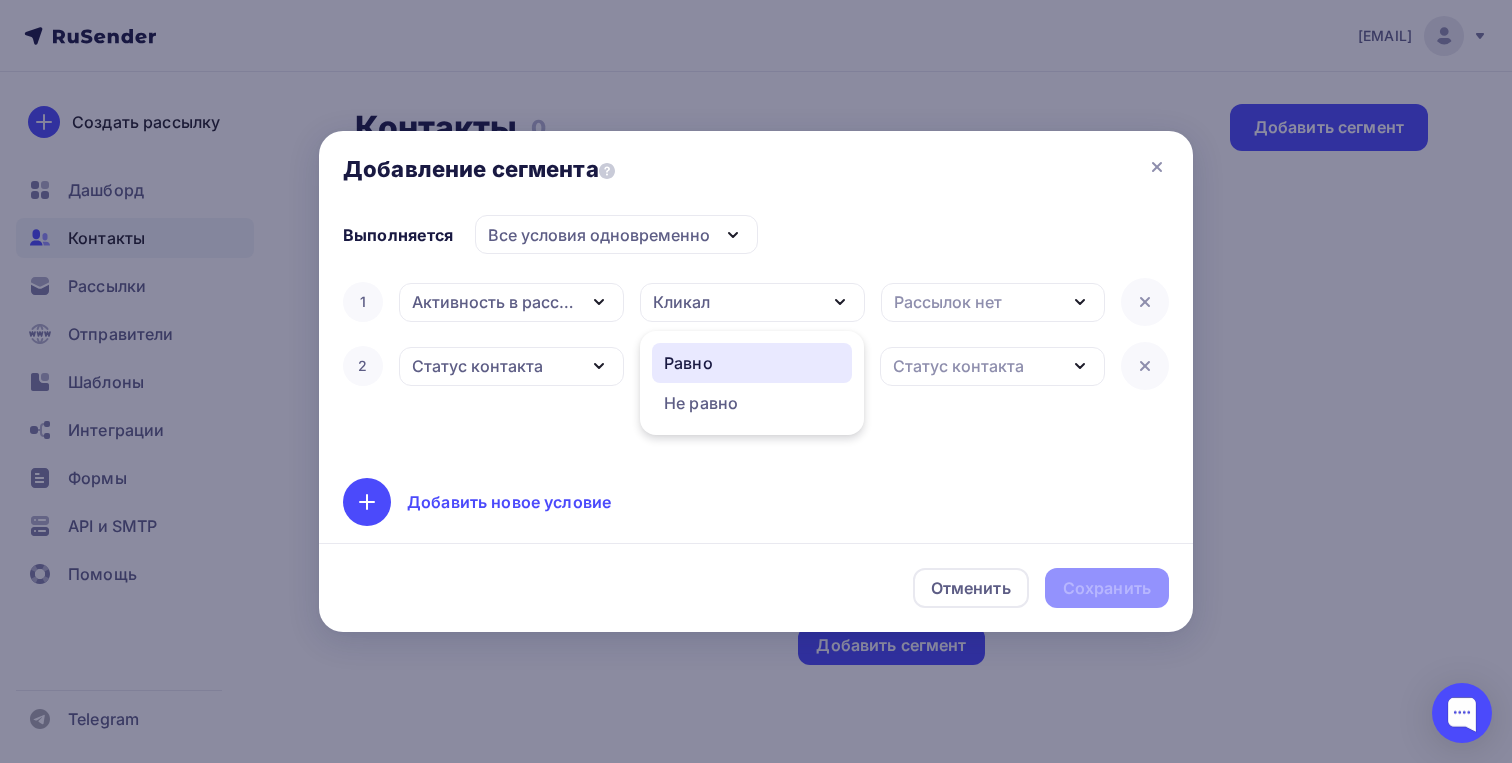 click on "Равно" at bounding box center (752, 363) 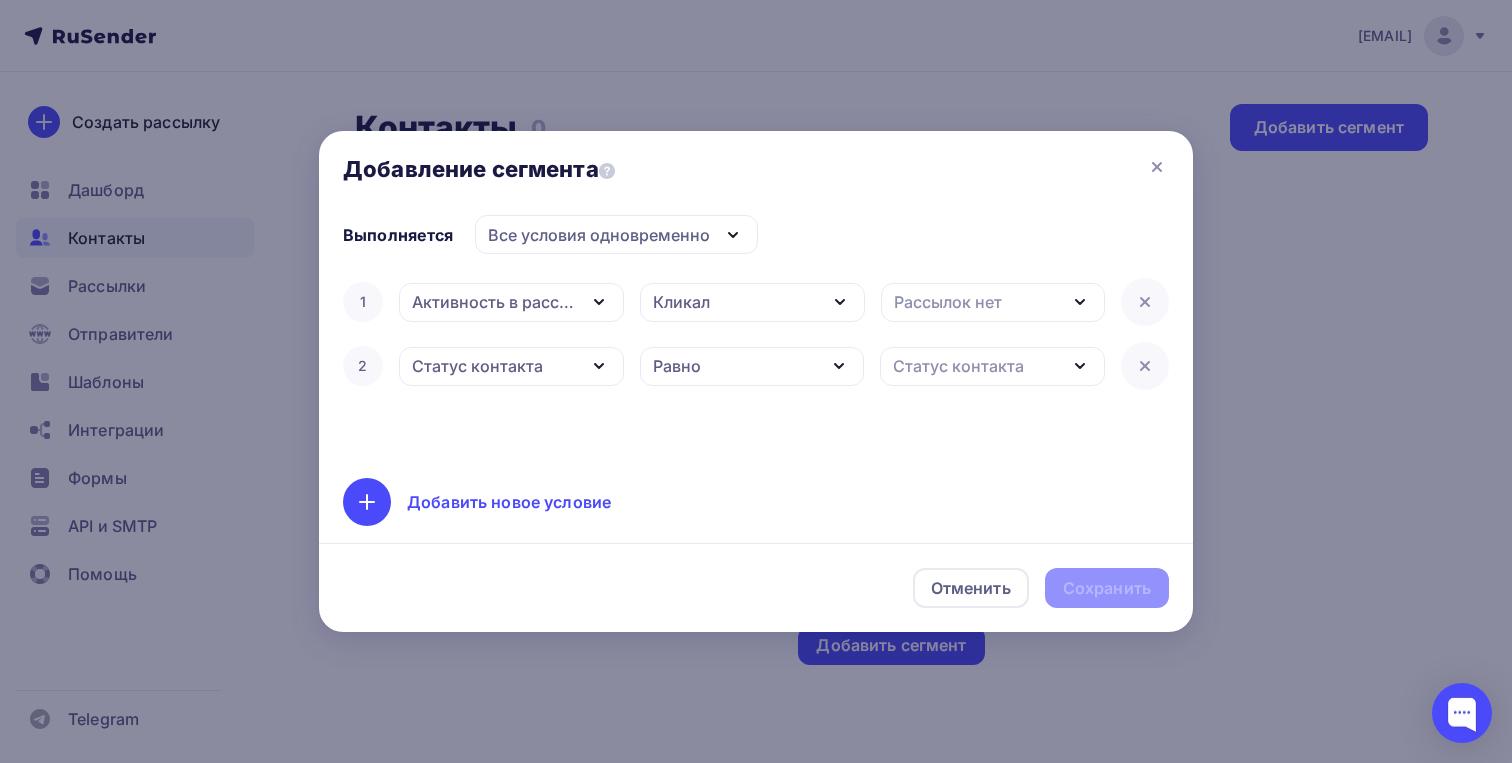 click on "Выполняется
Все условия одновременно
Все условия одновременно           Хотя бы одно из условий             1
Активность в рассылке
Дата добавления           Активность в рассылке           Наличие в списке           Статус контакта
Базовые
Email           Телефон           Имя
Кликал
Участвовал           Не участвовал           Открывал           Не открывал           Кликал           Не кликал
Рассылок нет
Ничего не нашлось
Попробуйте ввести другой               2" at bounding box center [756, 372] 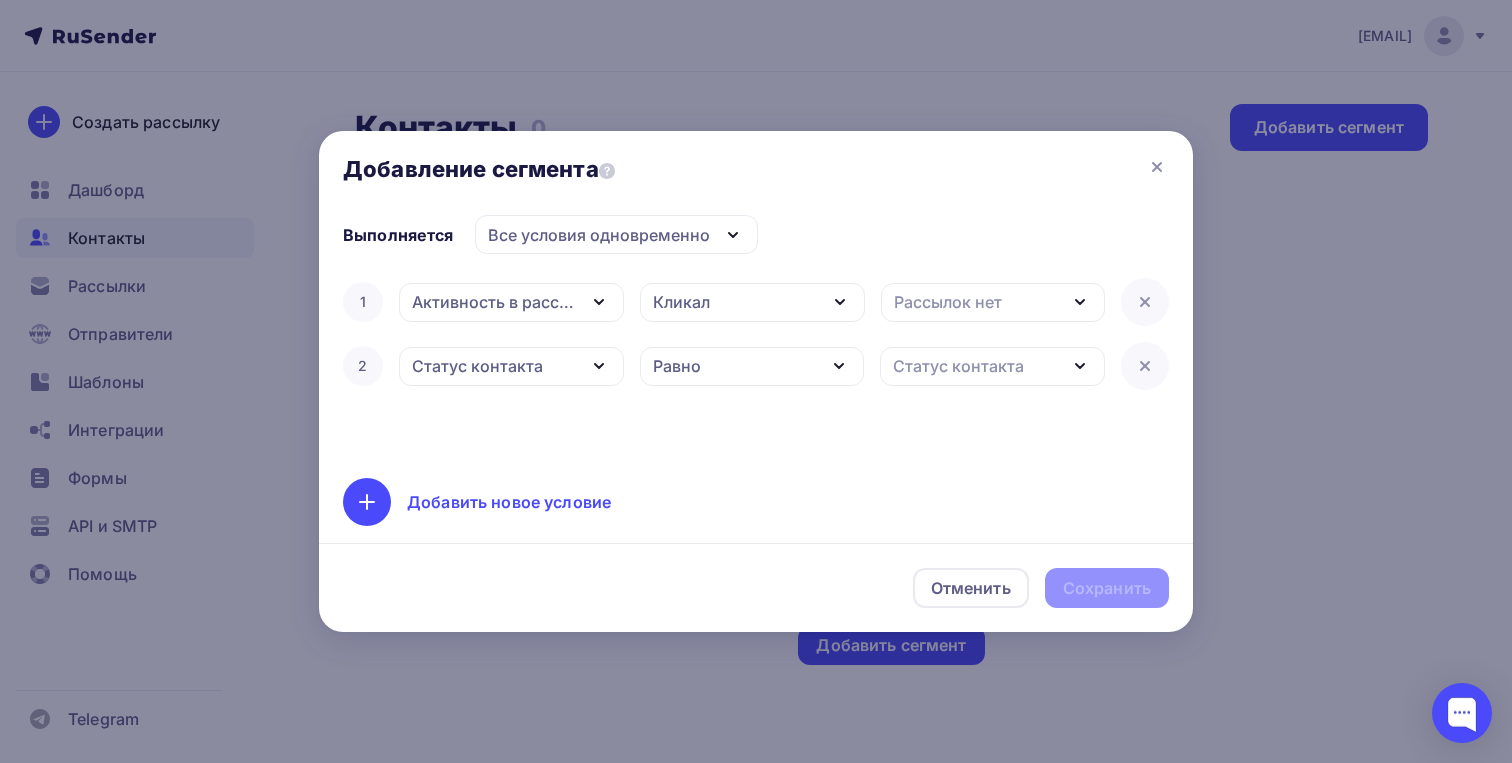 click on "Все условия одновременно" at bounding box center (599, 235) 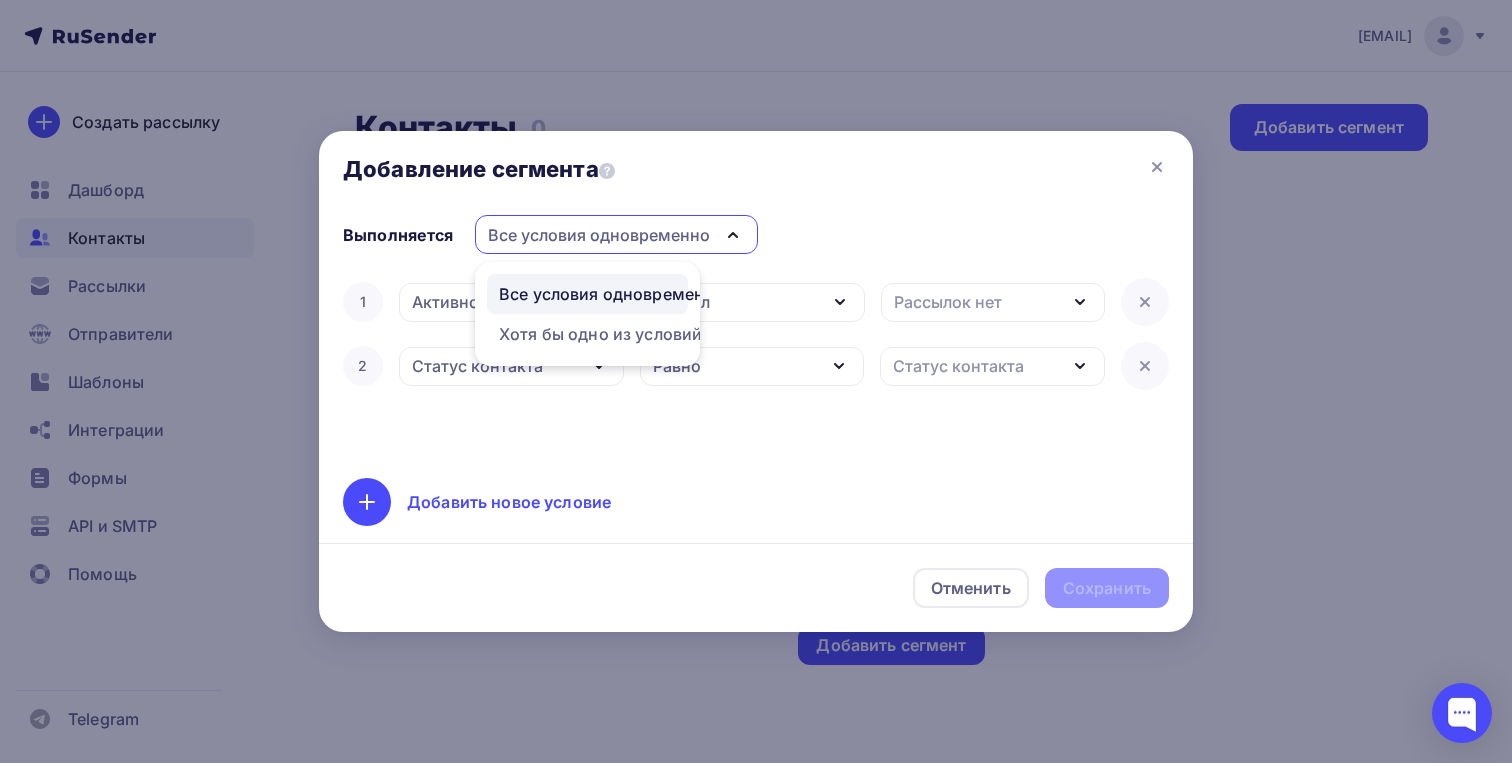 click on "Все условия одновременно" at bounding box center (599, 235) 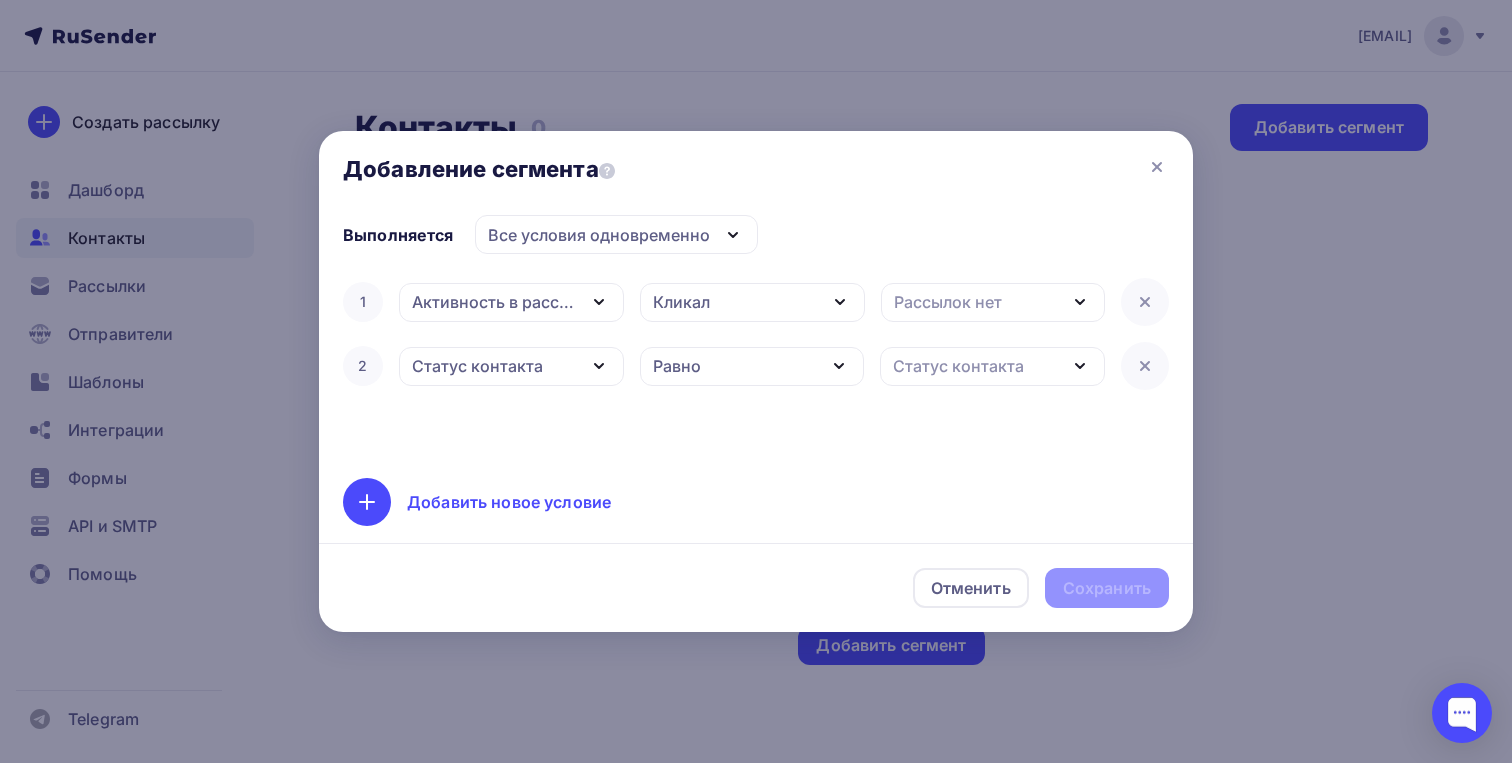 click on "Добавить новое условие" at bounding box center (509, 502) 